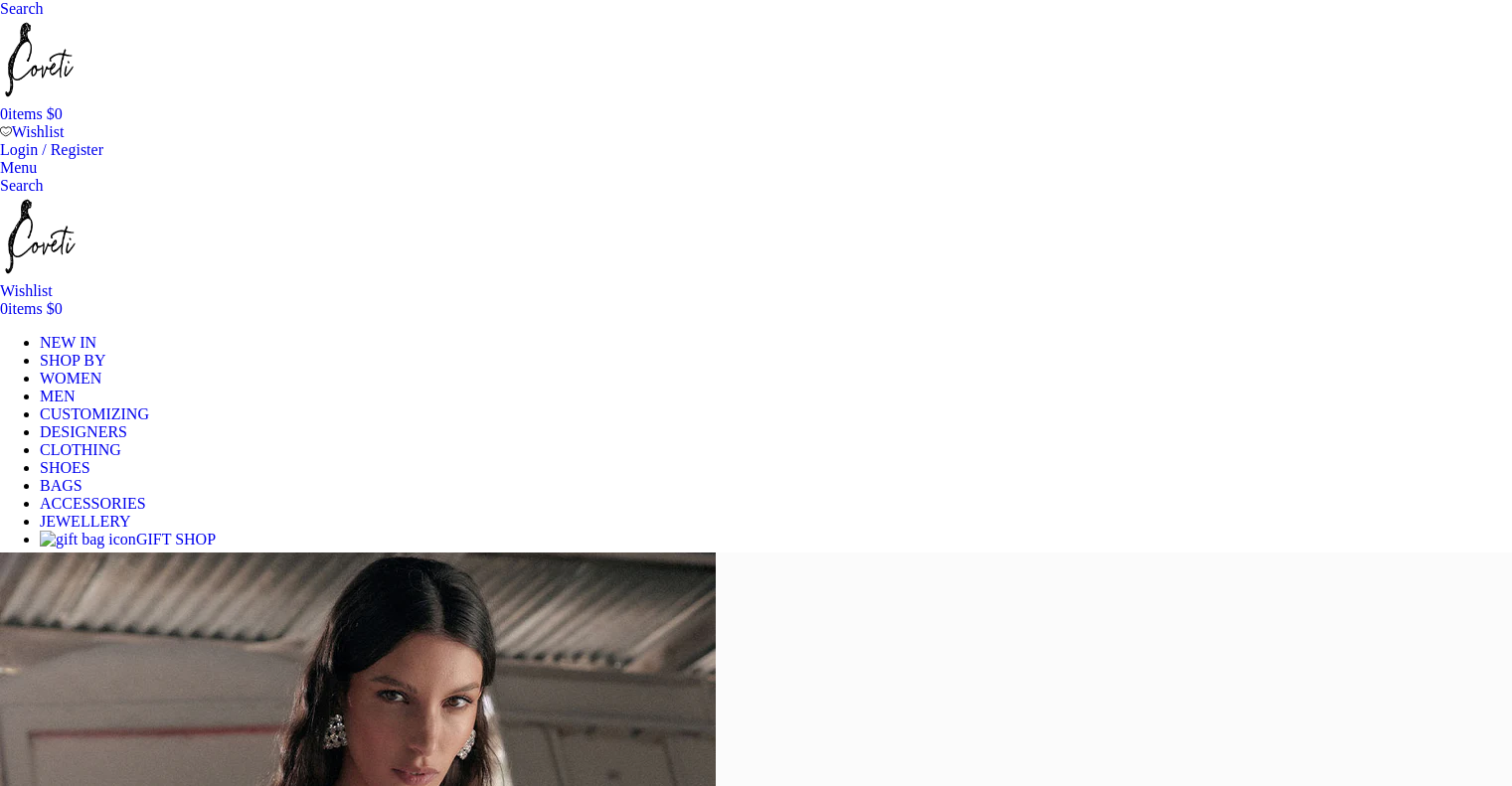 scroll, scrollTop: 0, scrollLeft: 0, axis: both 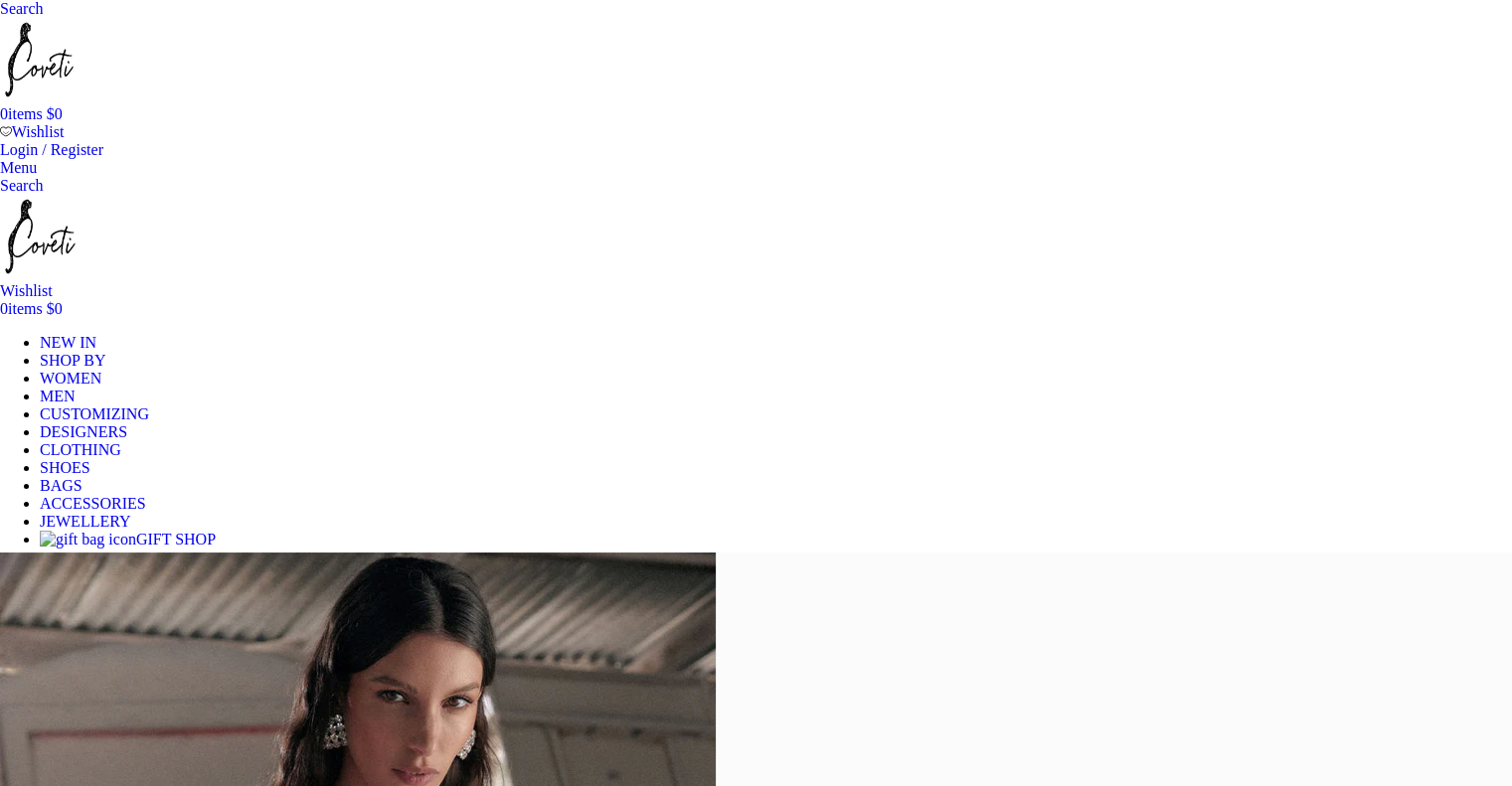 click on "SHOP NOW" at bounding box center [41, 1987] 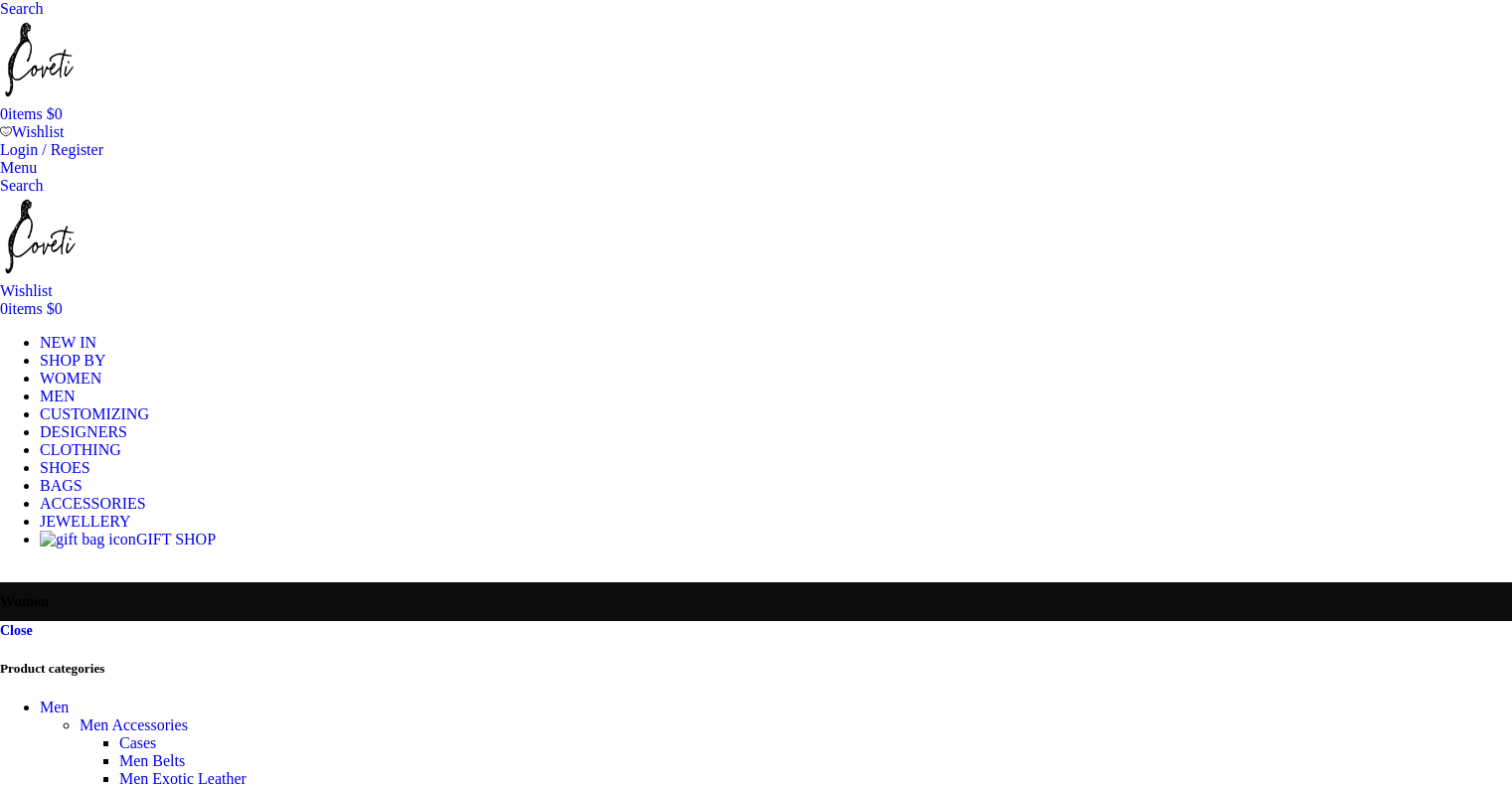 scroll, scrollTop: 0, scrollLeft: 0, axis: both 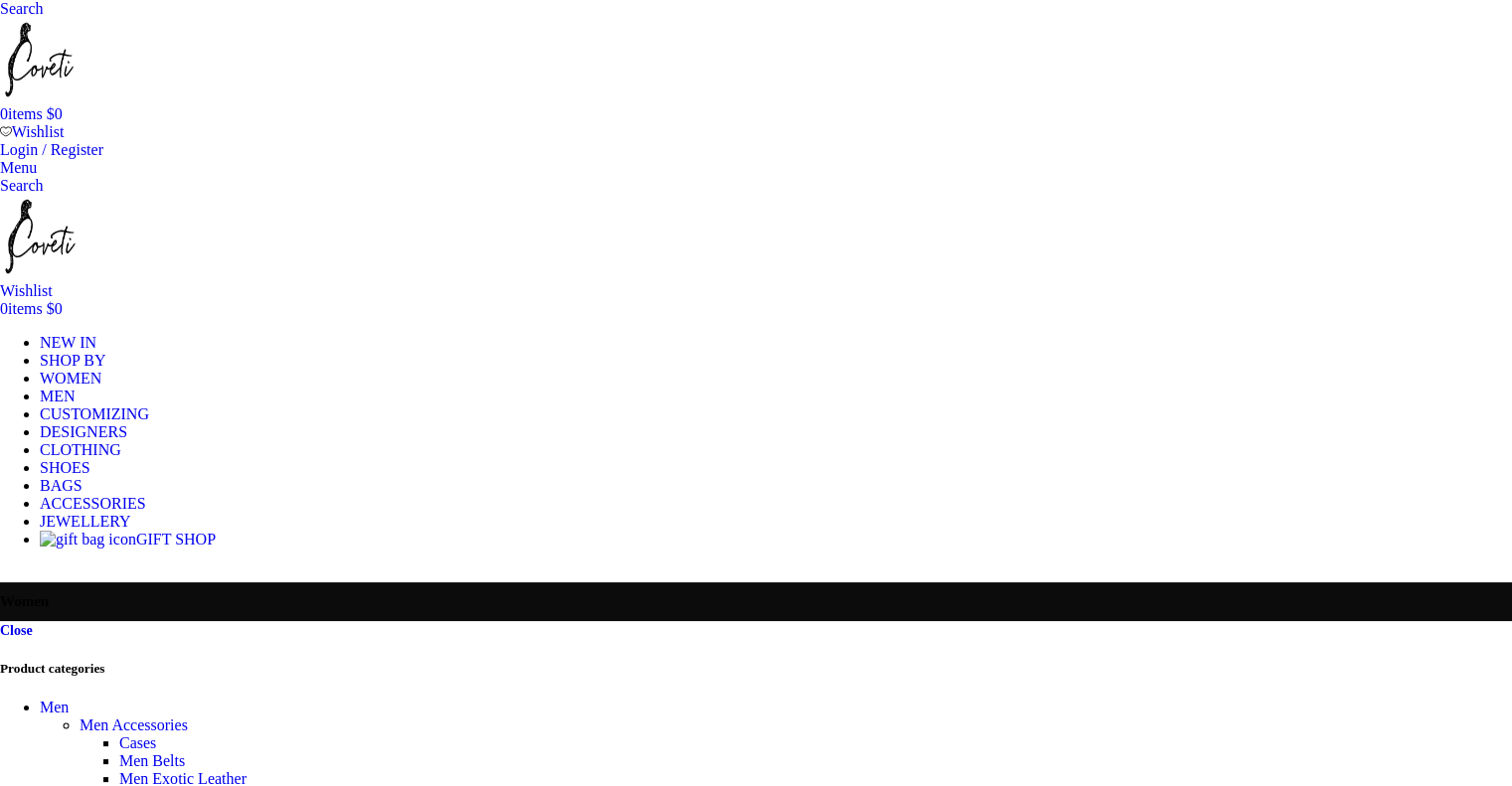 click on "BRAND" at bounding box center (23, 3147) 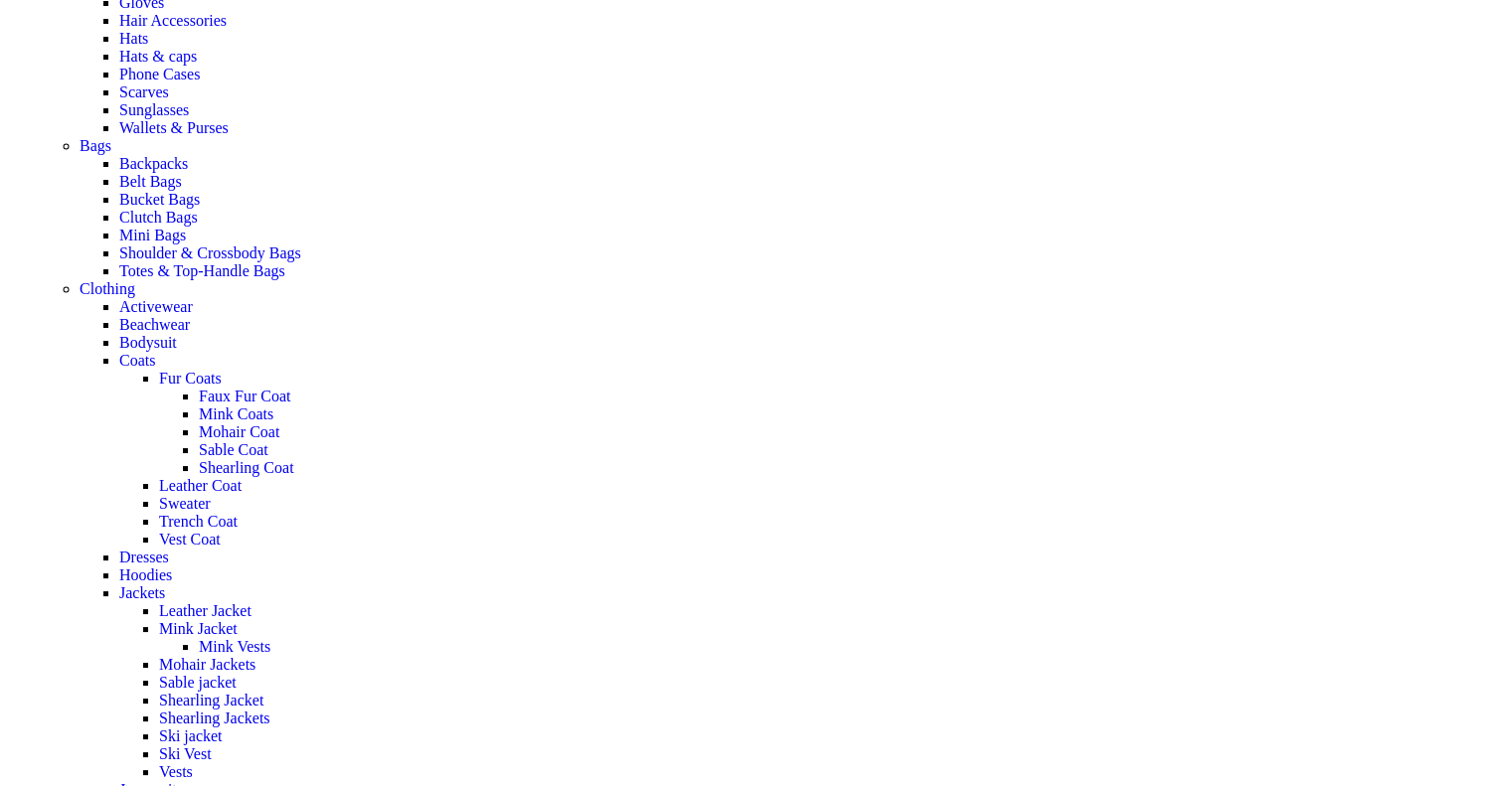 scroll, scrollTop: 0, scrollLeft: 0, axis: both 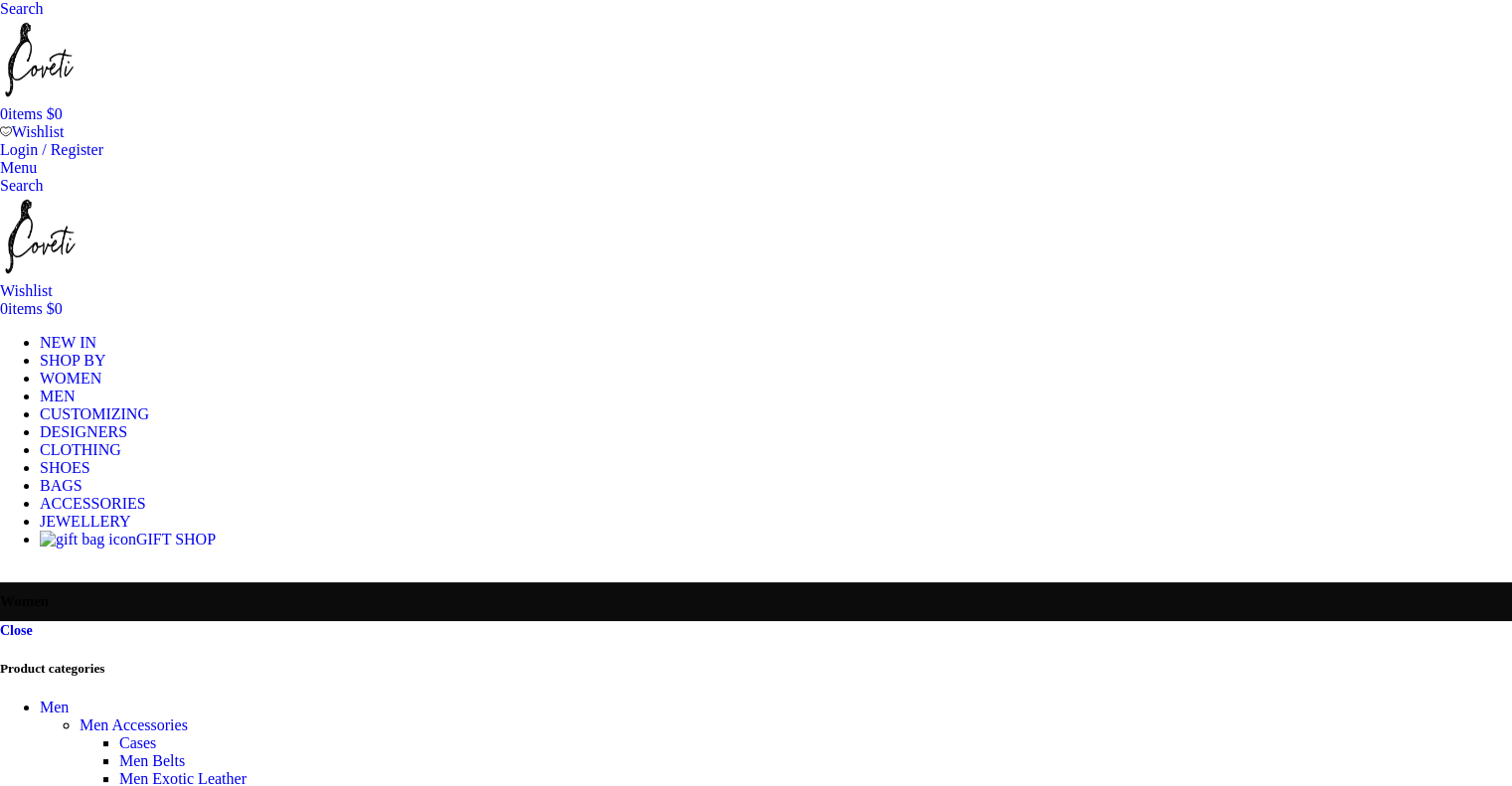 click at bounding box center [1500, 3147] 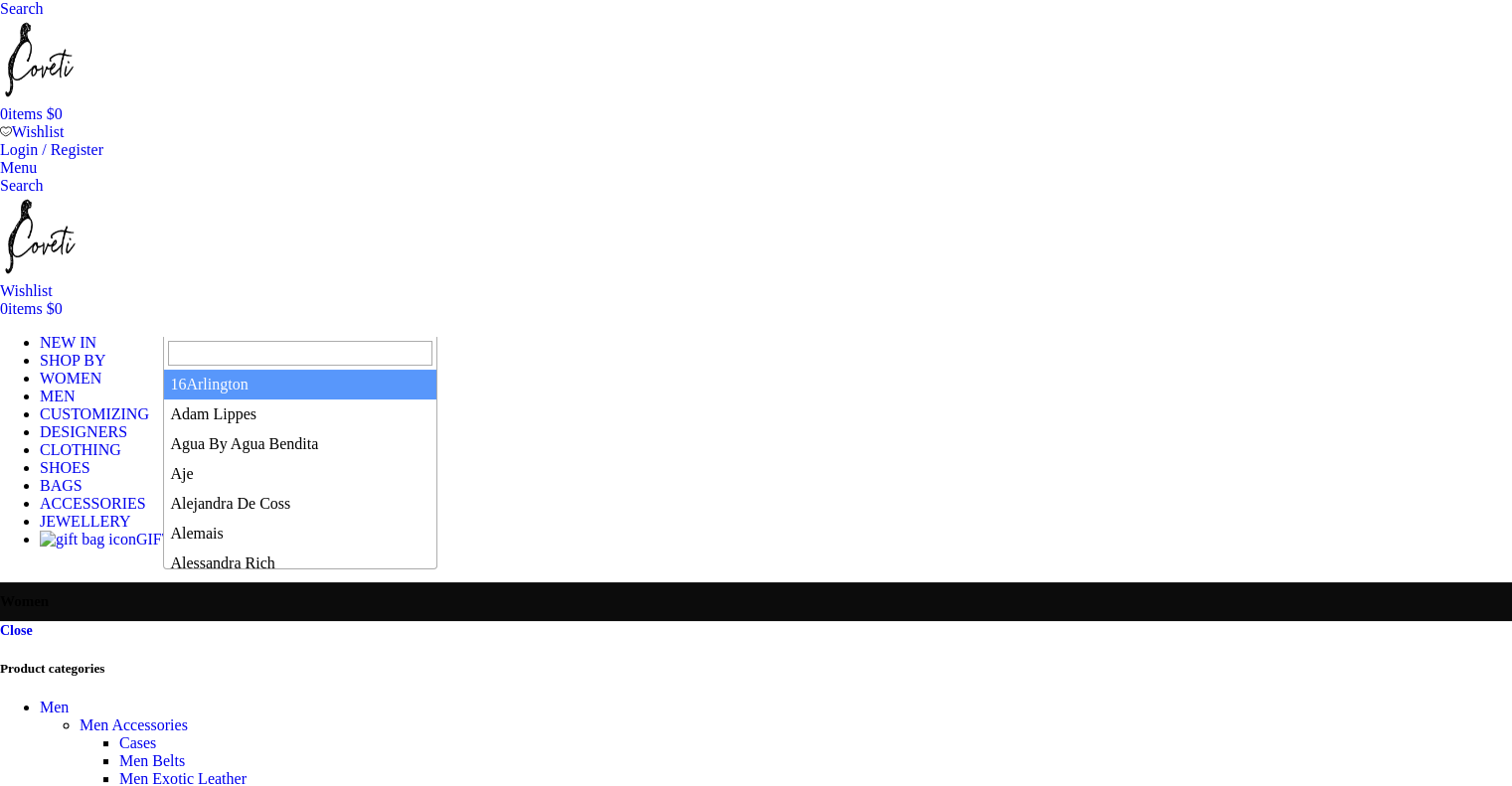 click on "Any Brand" at bounding box center (756, 3198) 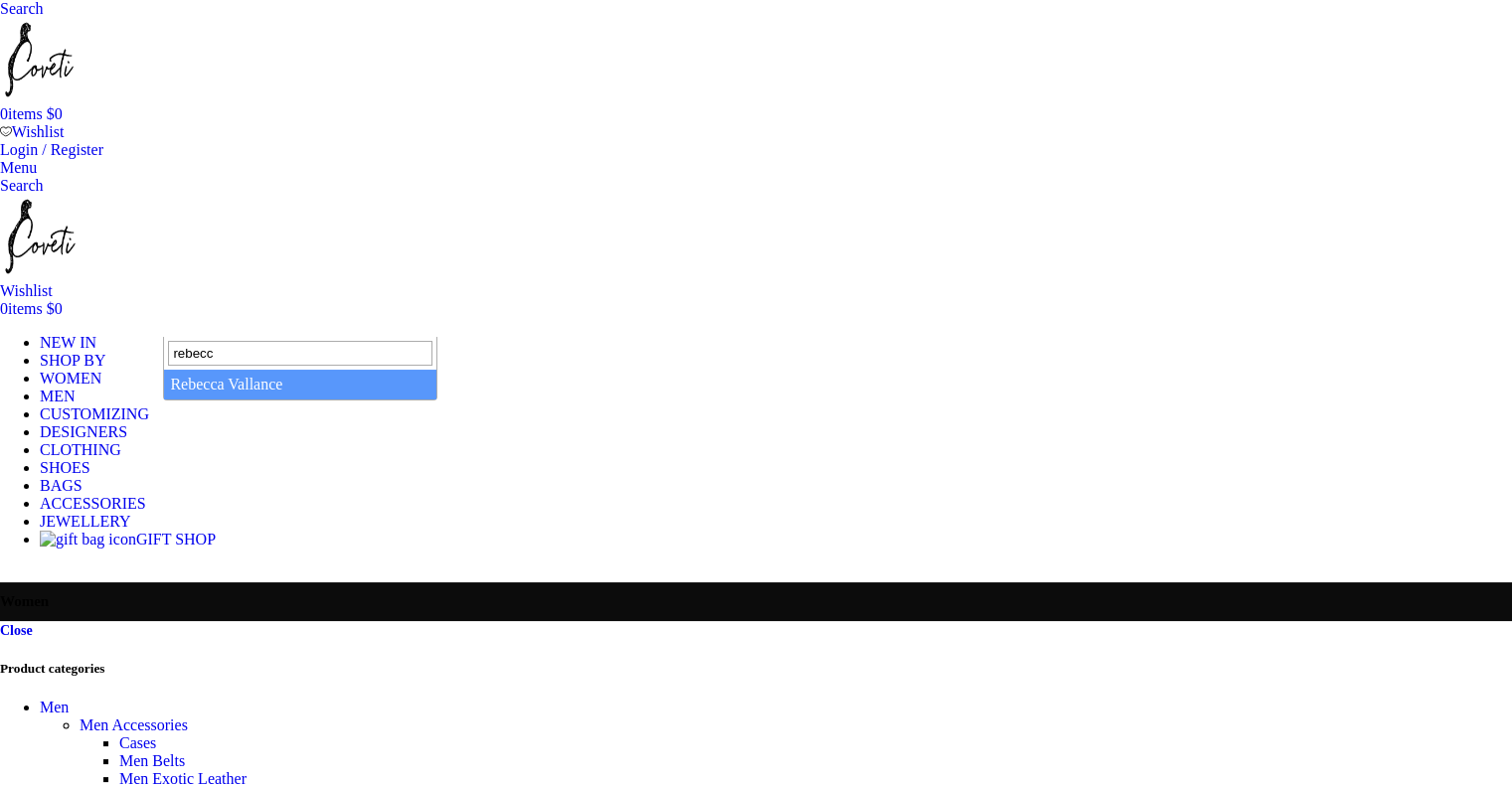 type on "rebecca" 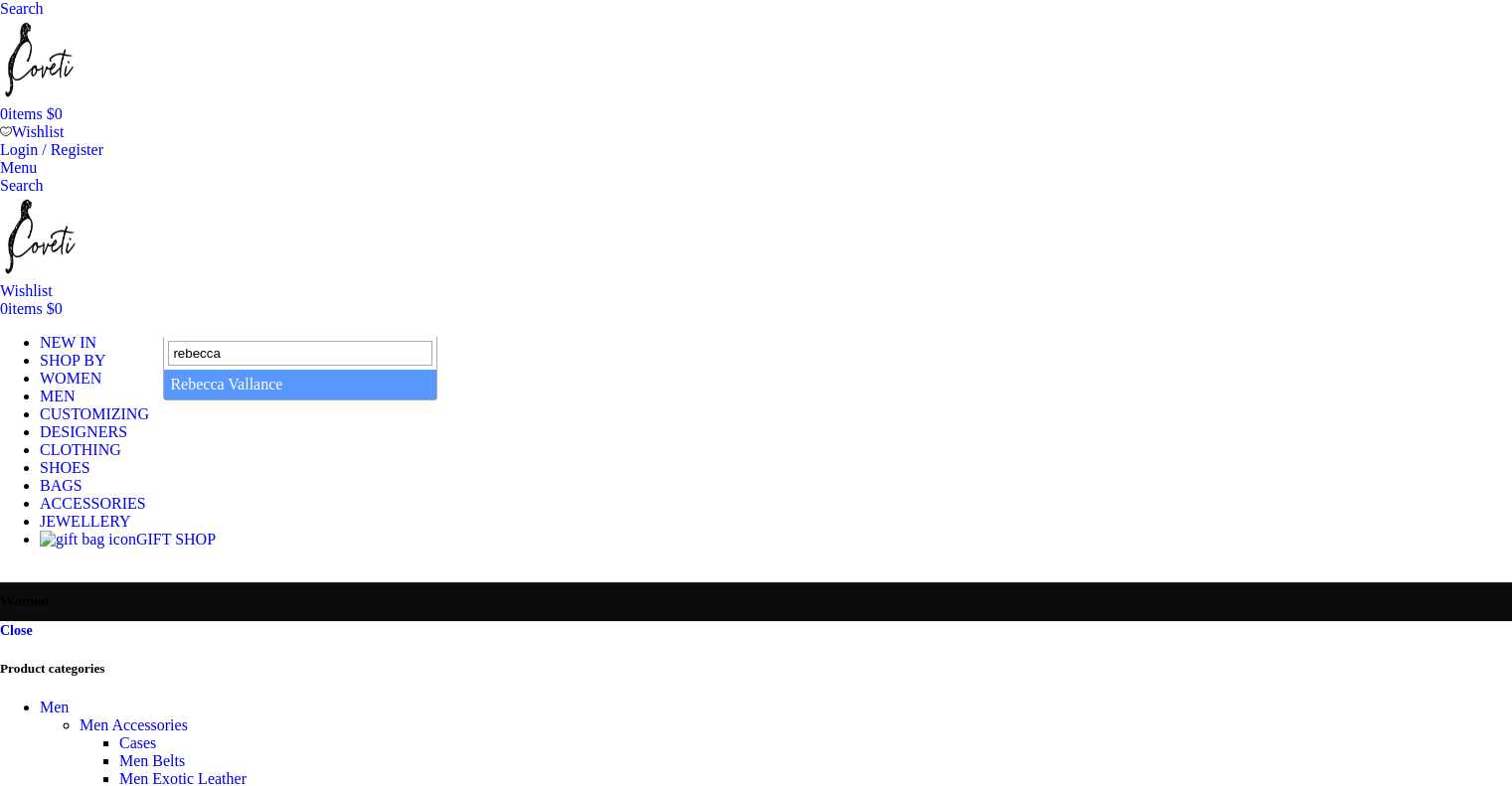 select on "rebecca-vallance" 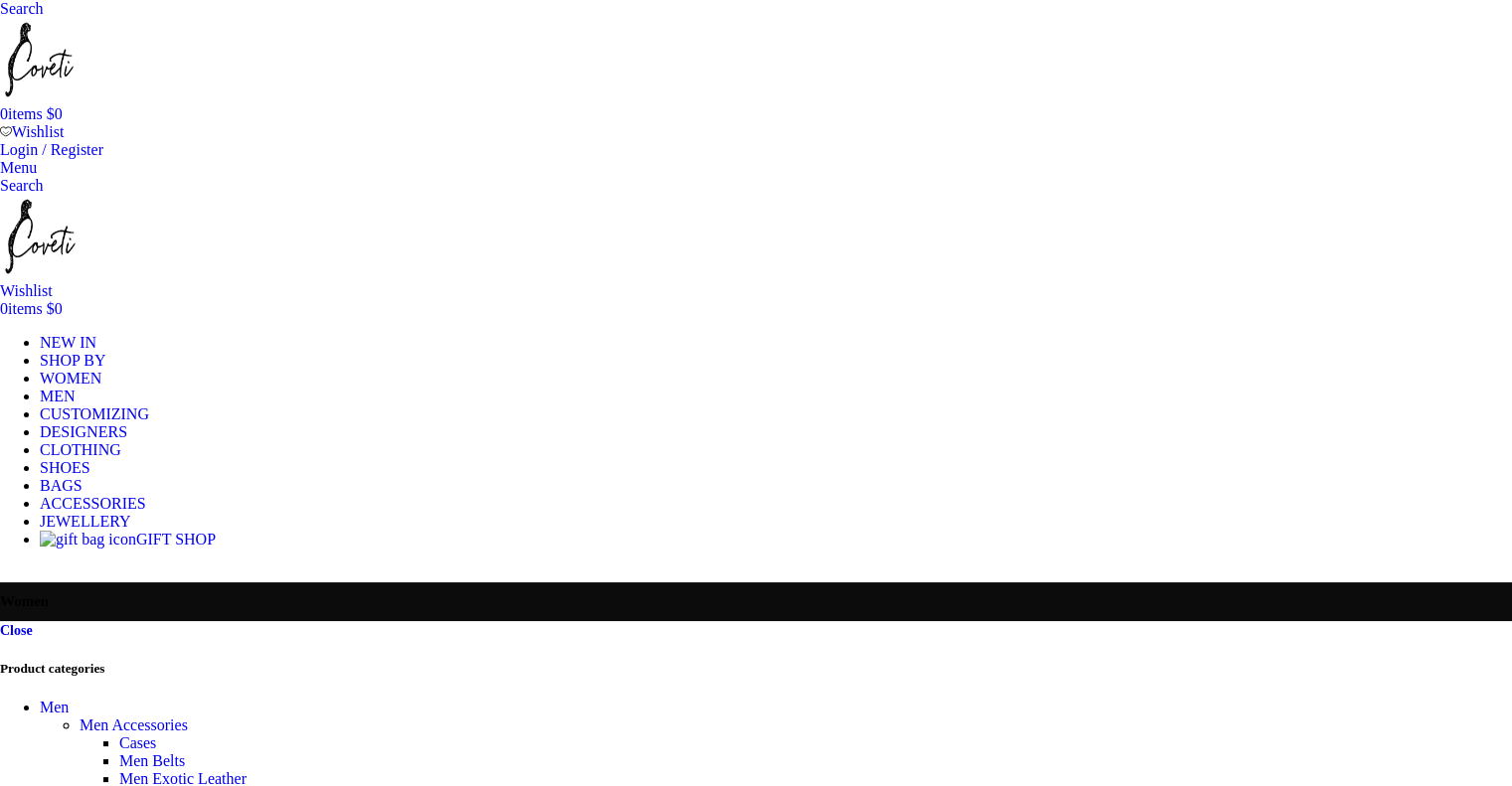 click on "Apply" at bounding box center [35, 3233] 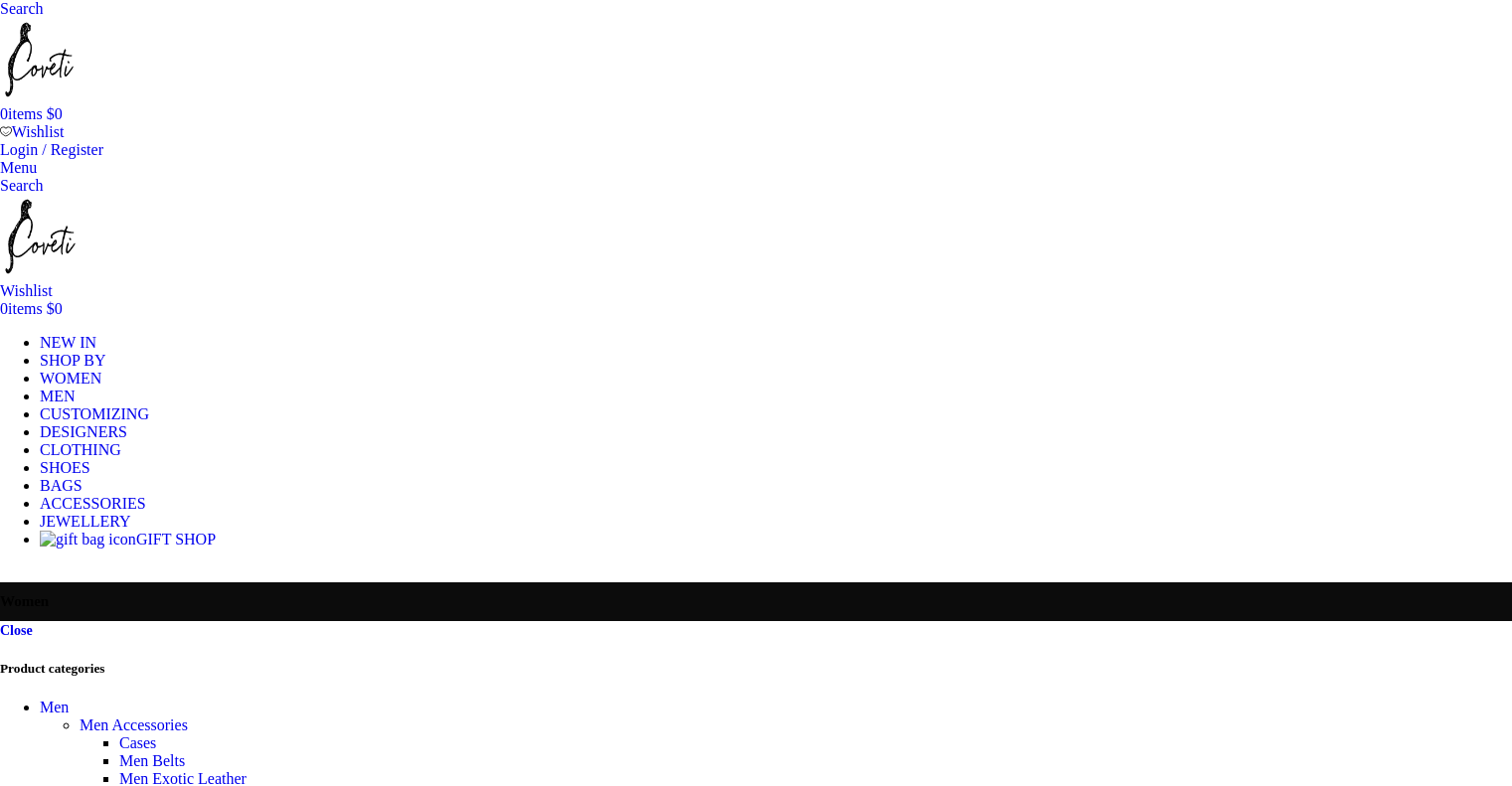 scroll, scrollTop: 0, scrollLeft: 0, axis: both 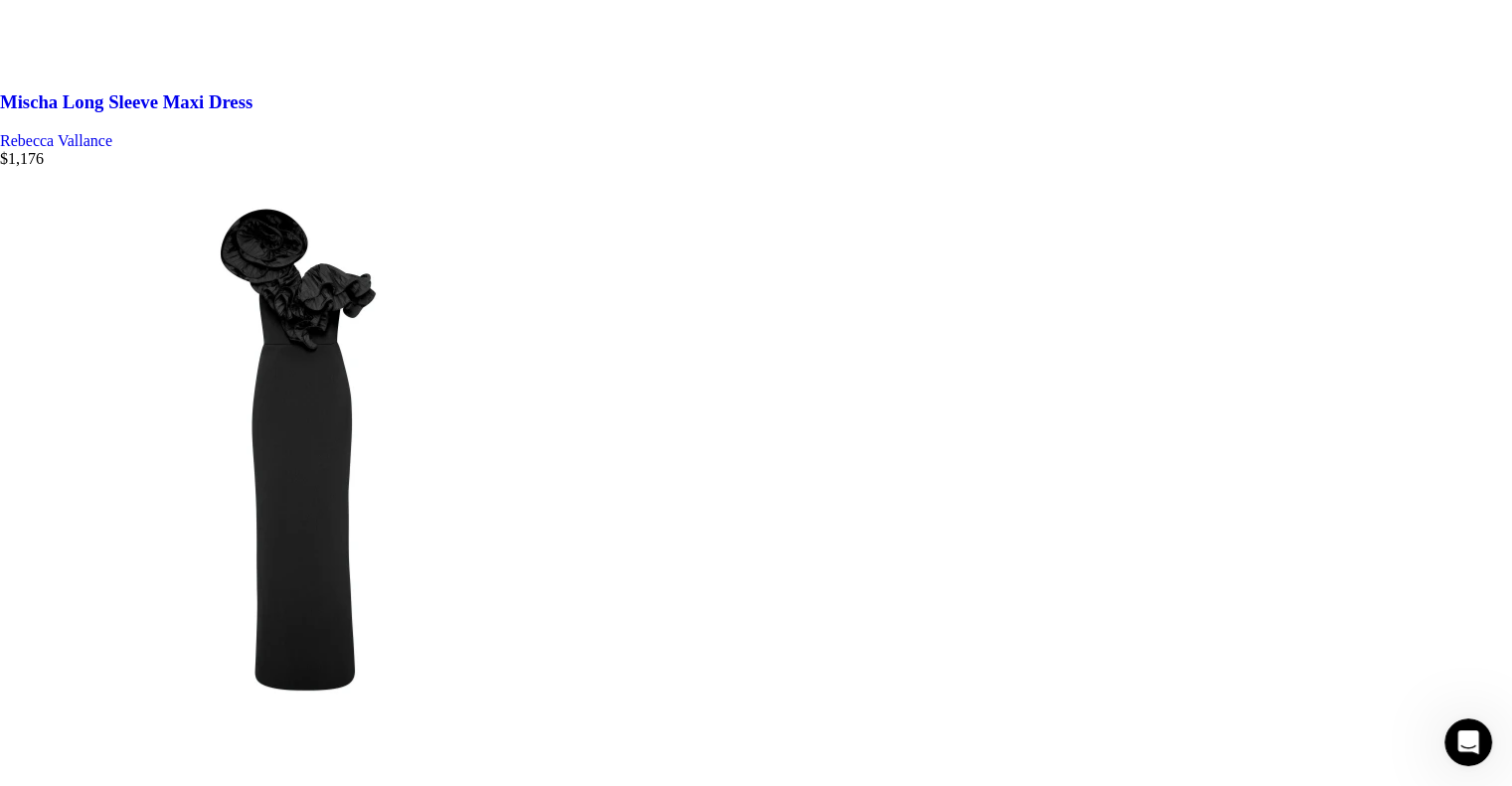 click on "2" at bounding box center (44, 33716) 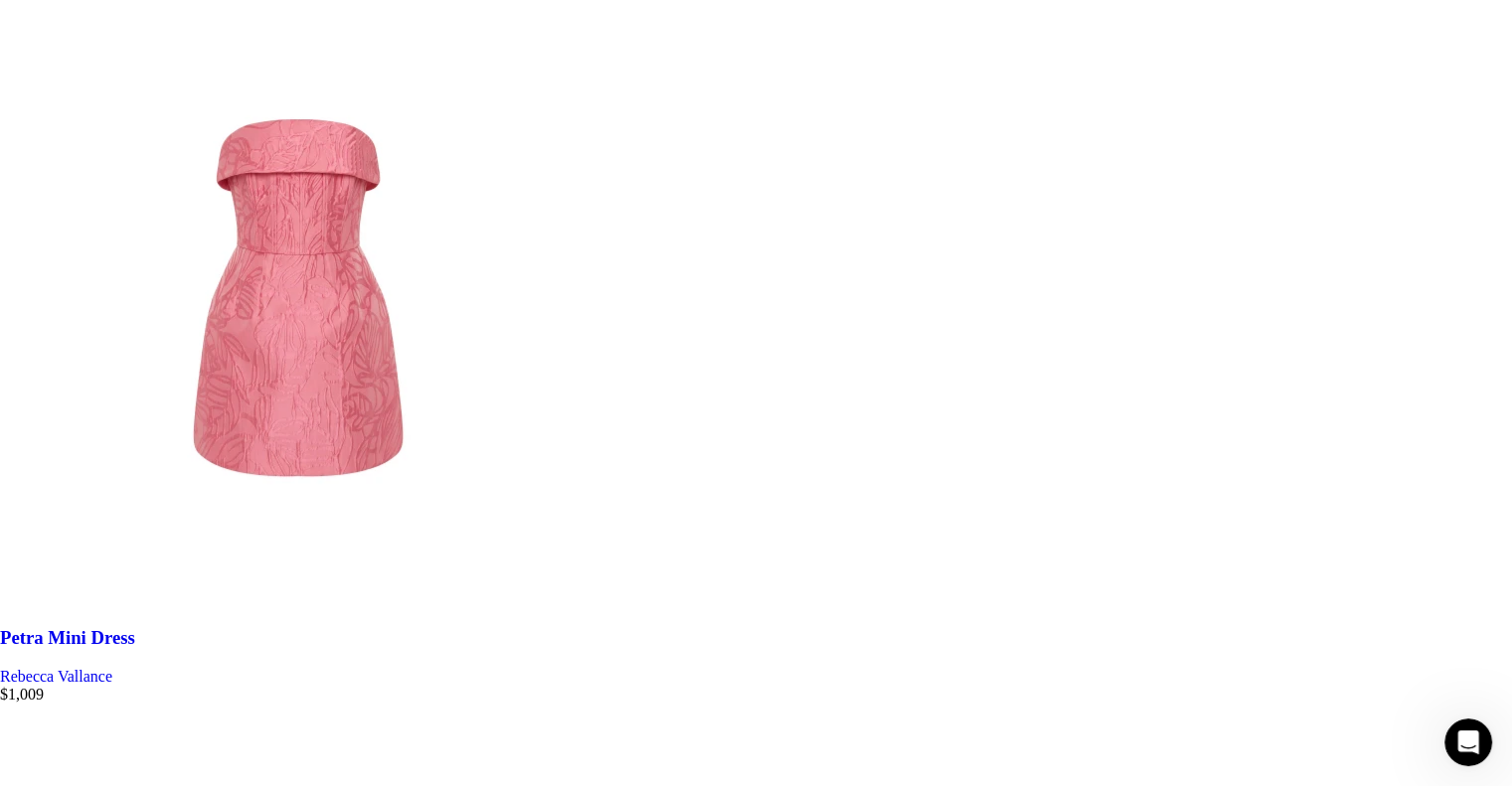 scroll, scrollTop: 6286, scrollLeft: 0, axis: vertical 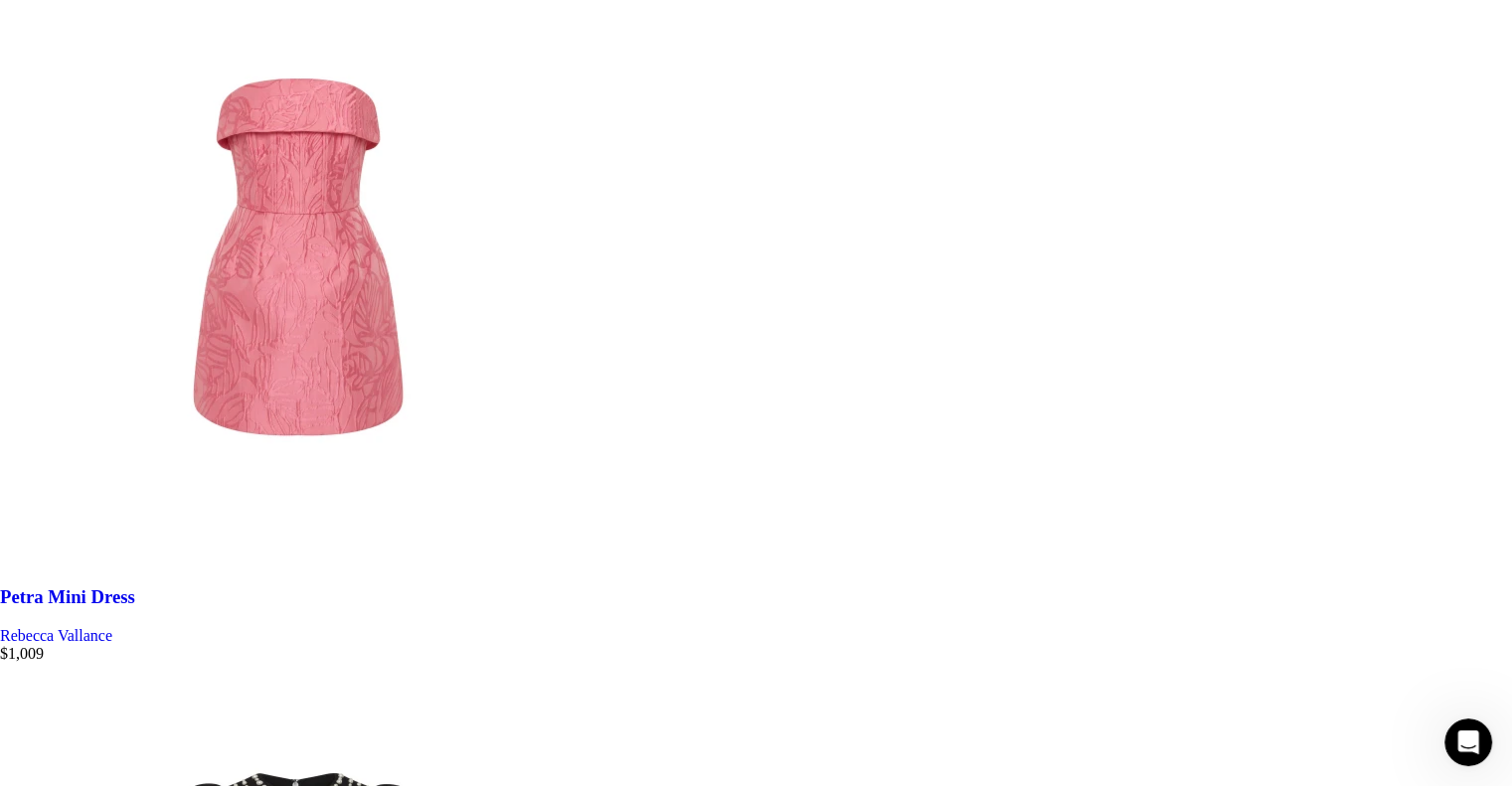 click on "3" at bounding box center [44, 33534] 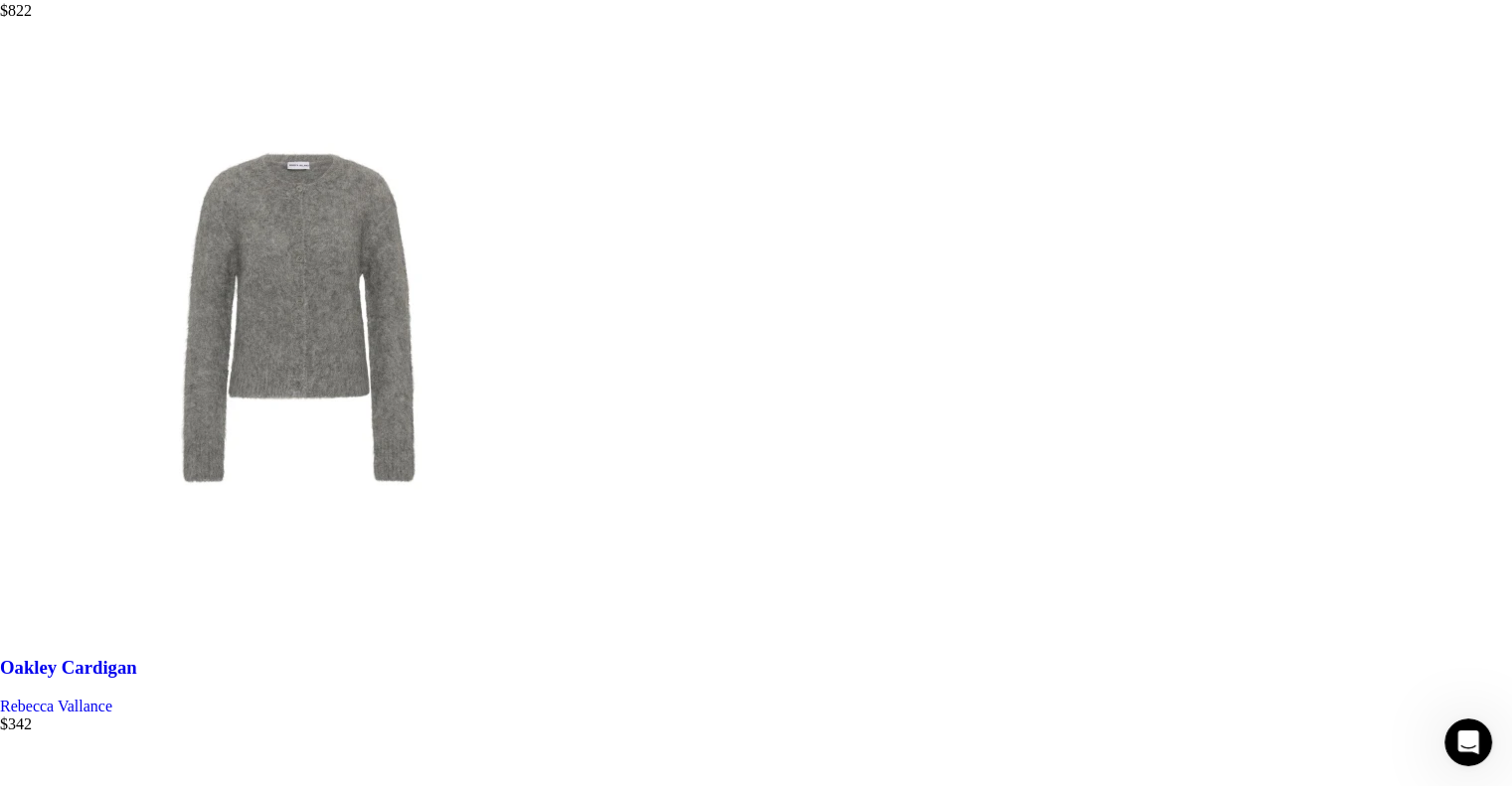 scroll, scrollTop: 6087, scrollLeft: 0, axis: vertical 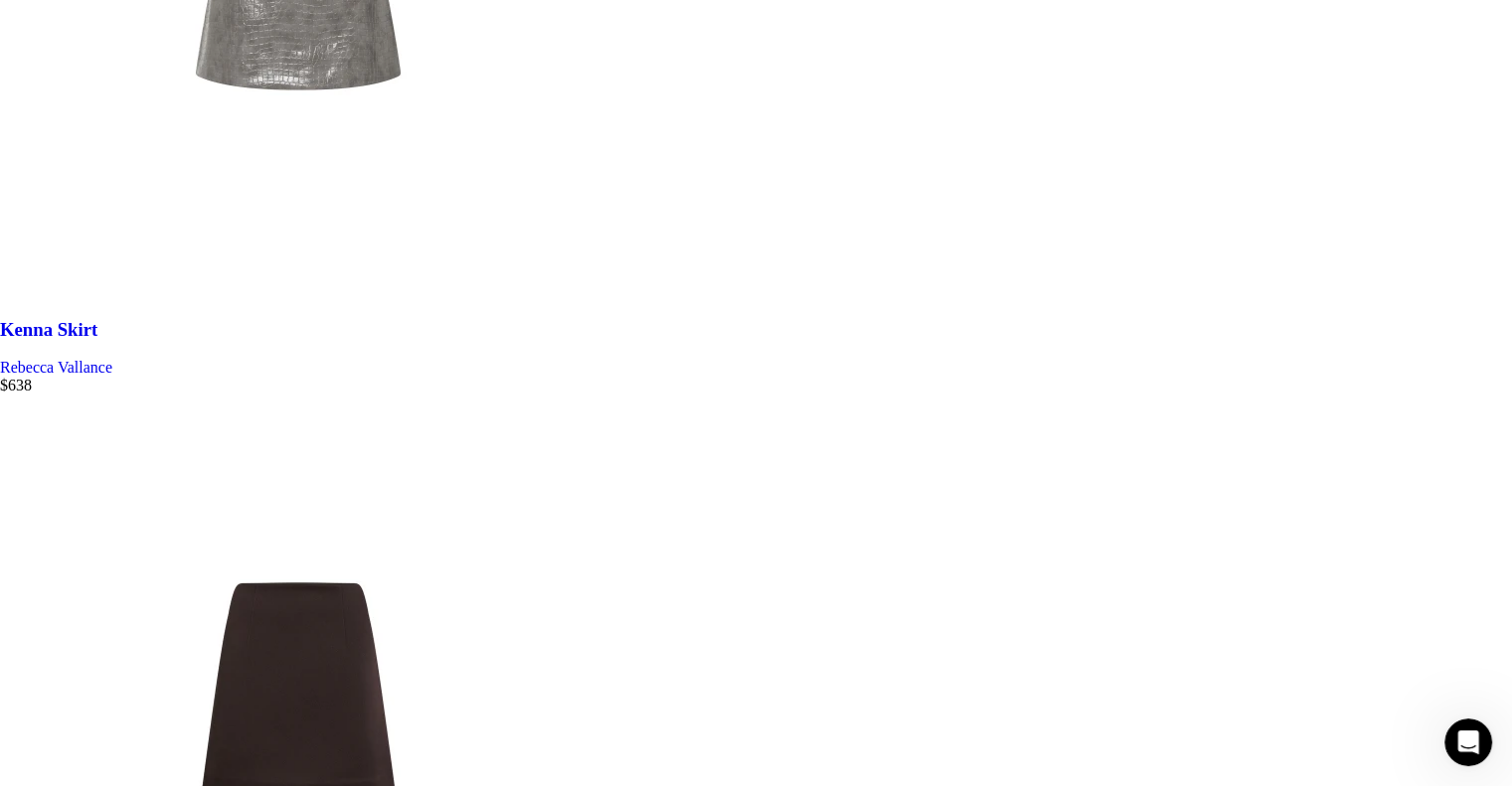 click on "4" at bounding box center (44, 32571) 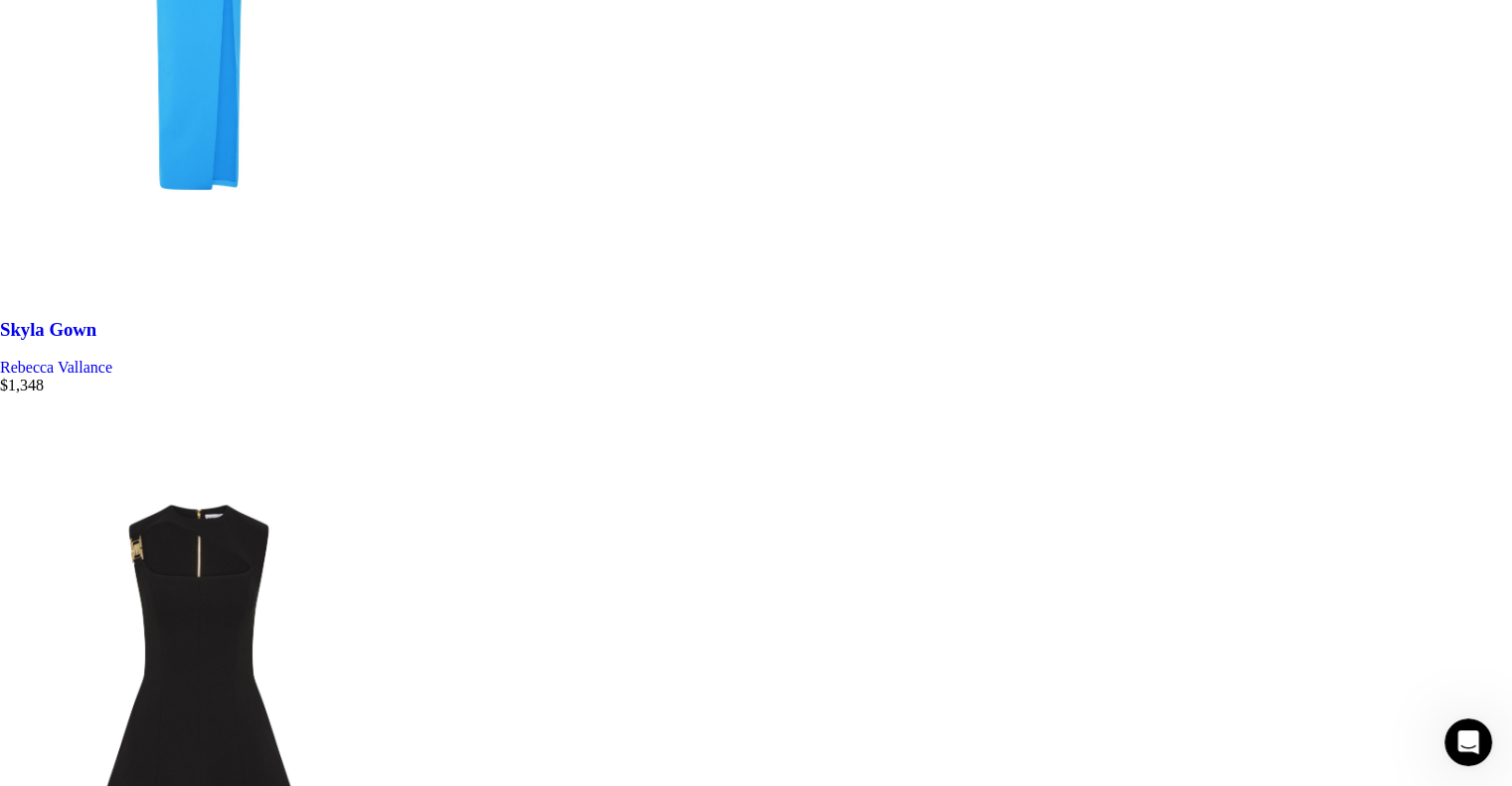 scroll, scrollTop: 6898, scrollLeft: 0, axis: vertical 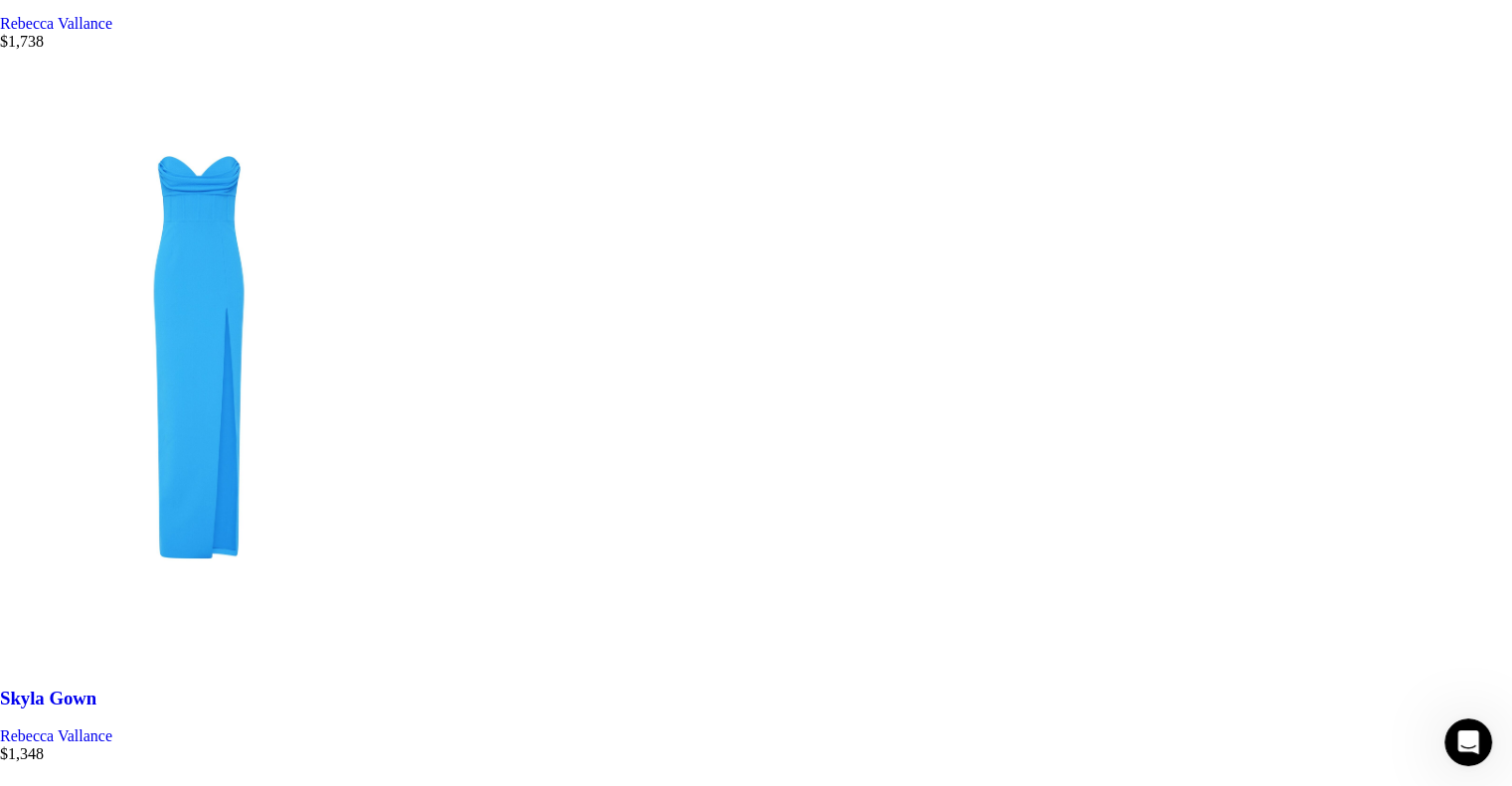 click on "DESIGNERS" at bounding box center (84, -6444) 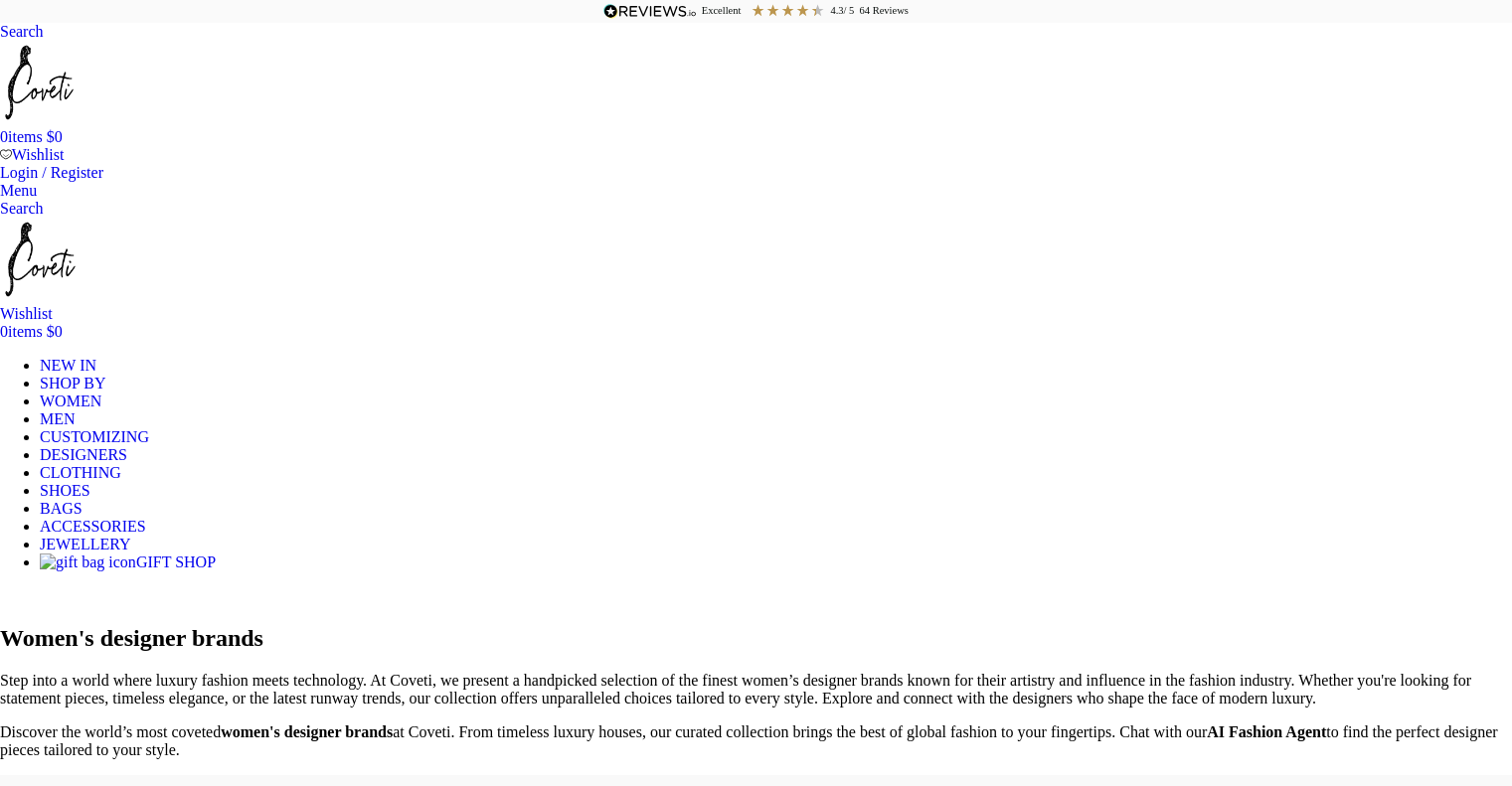 scroll, scrollTop: 0, scrollLeft: 0, axis: both 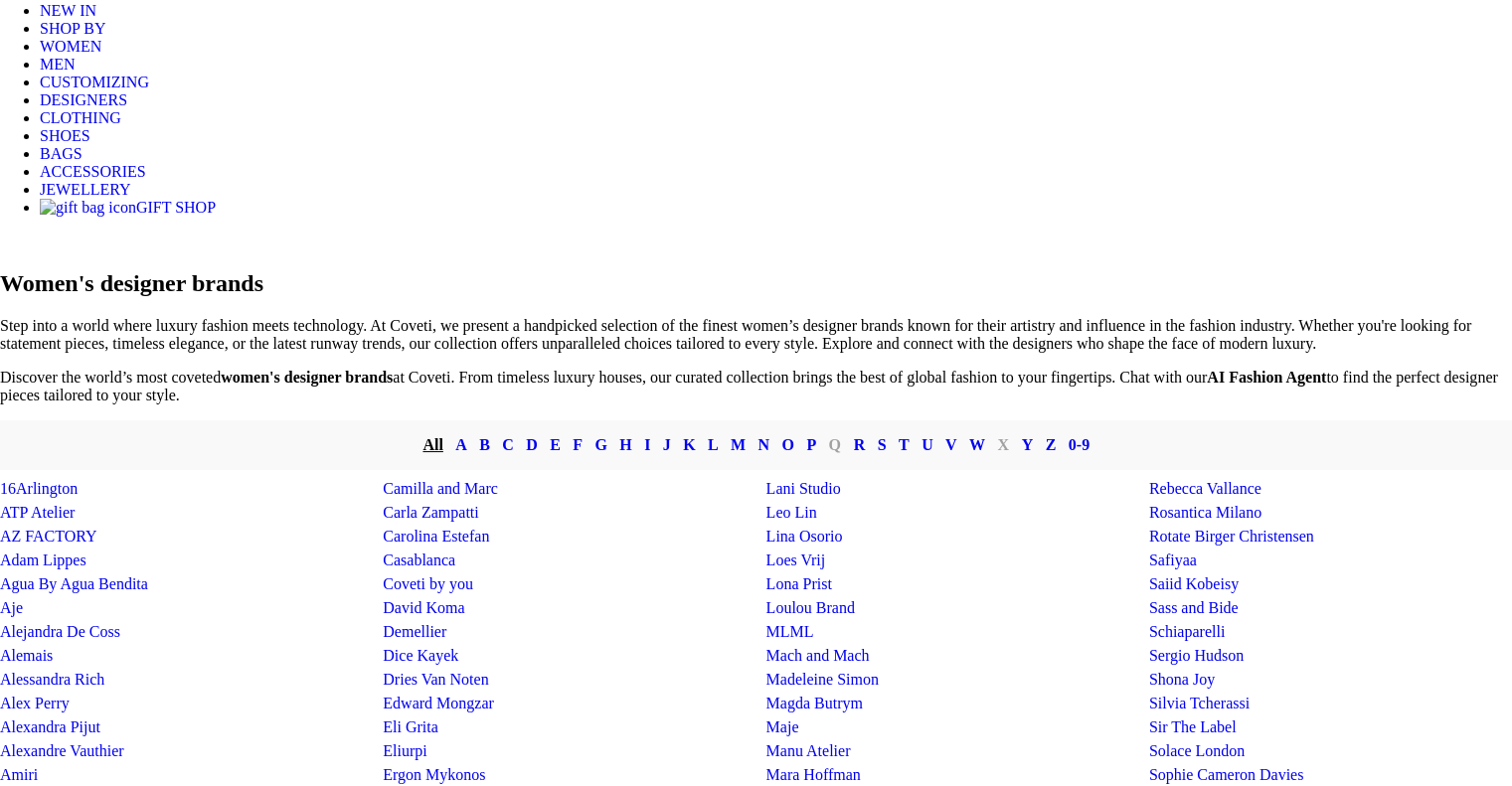 click on "Rebecca Vallance" at bounding box center (1205, 488) 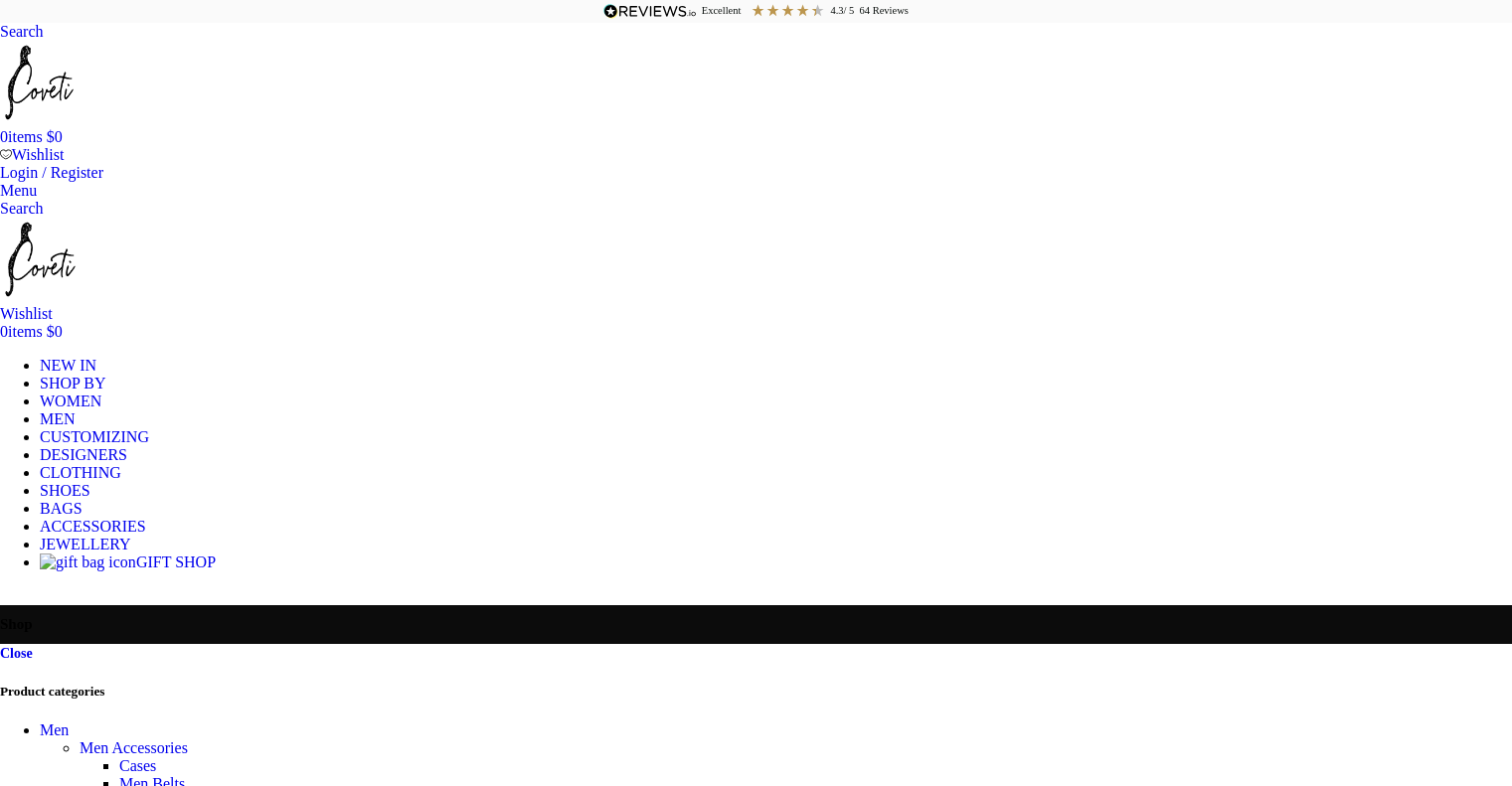 scroll, scrollTop: 0, scrollLeft: 0, axis: both 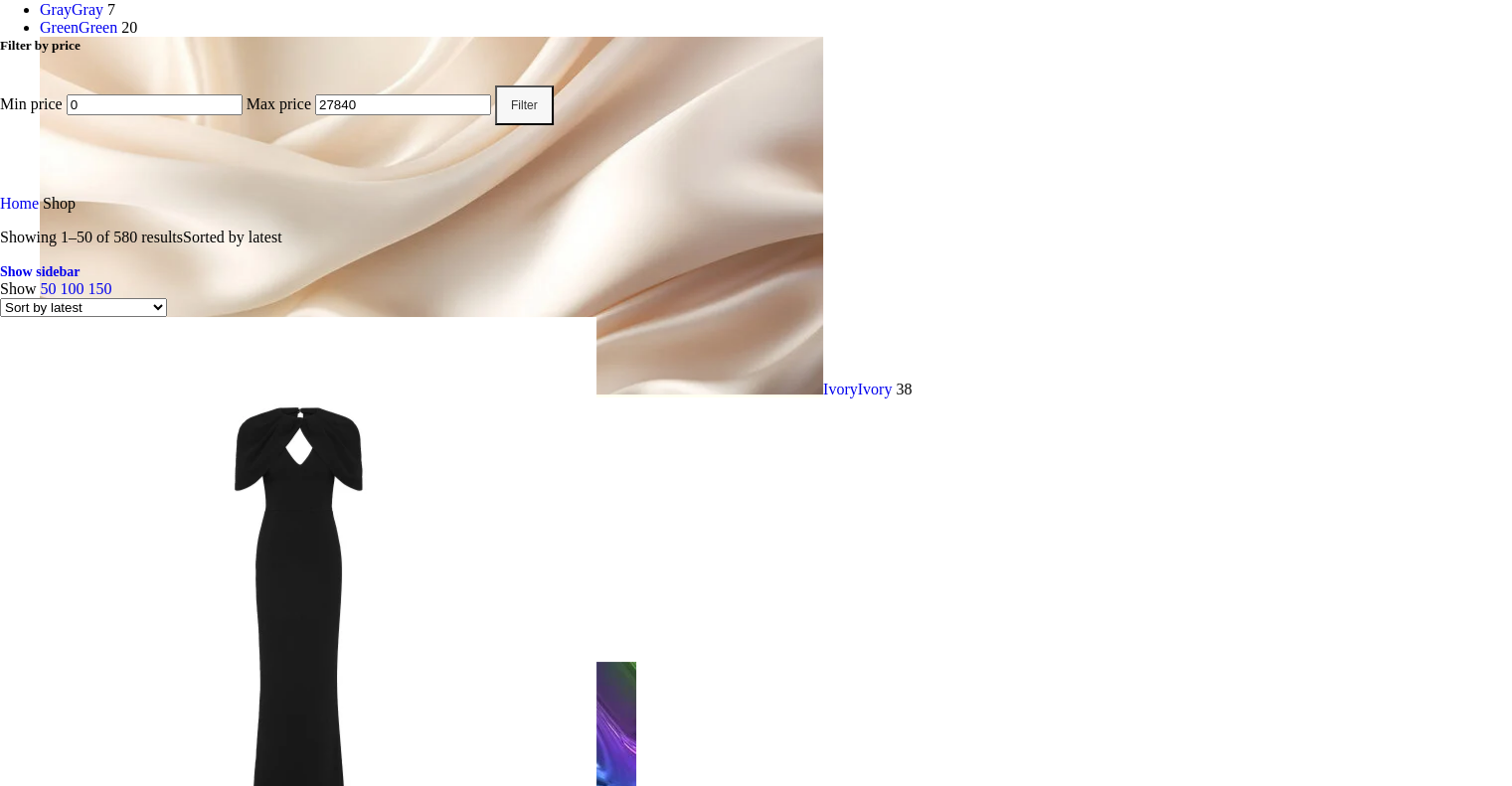 click at bounding box center (756, 21704) 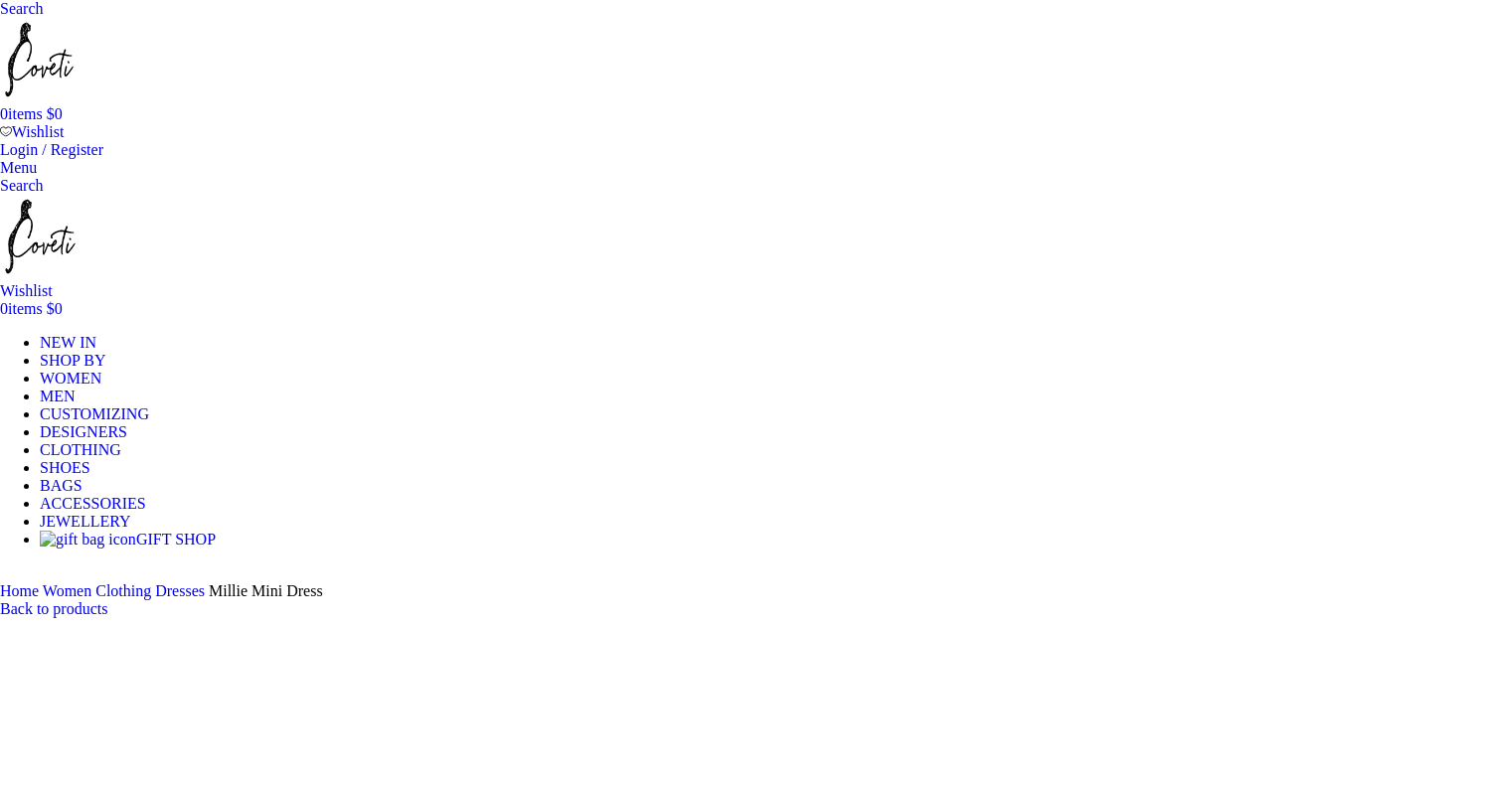 scroll, scrollTop: 0, scrollLeft: 0, axis: both 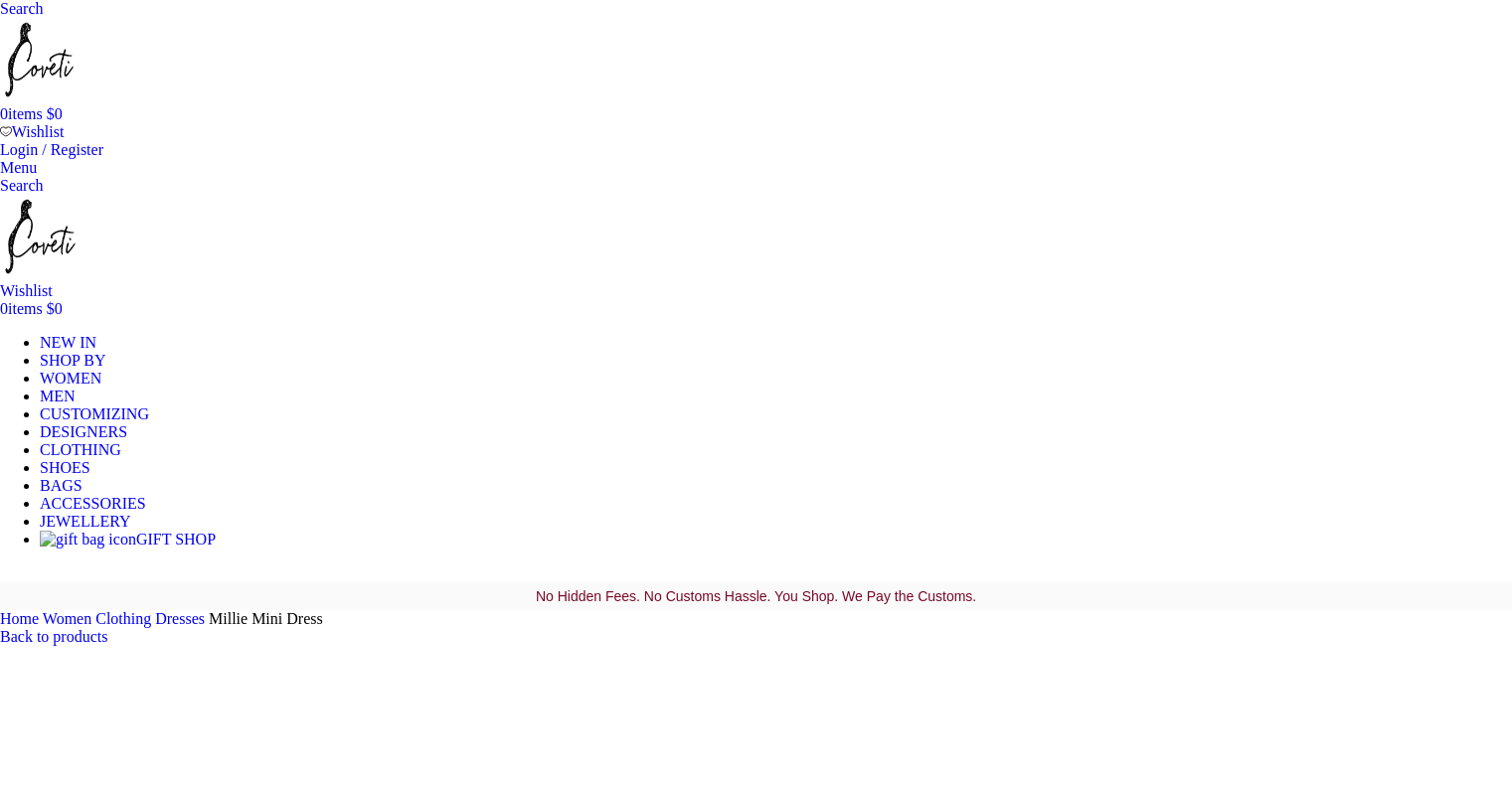 click at bounding box center [308, 7762] 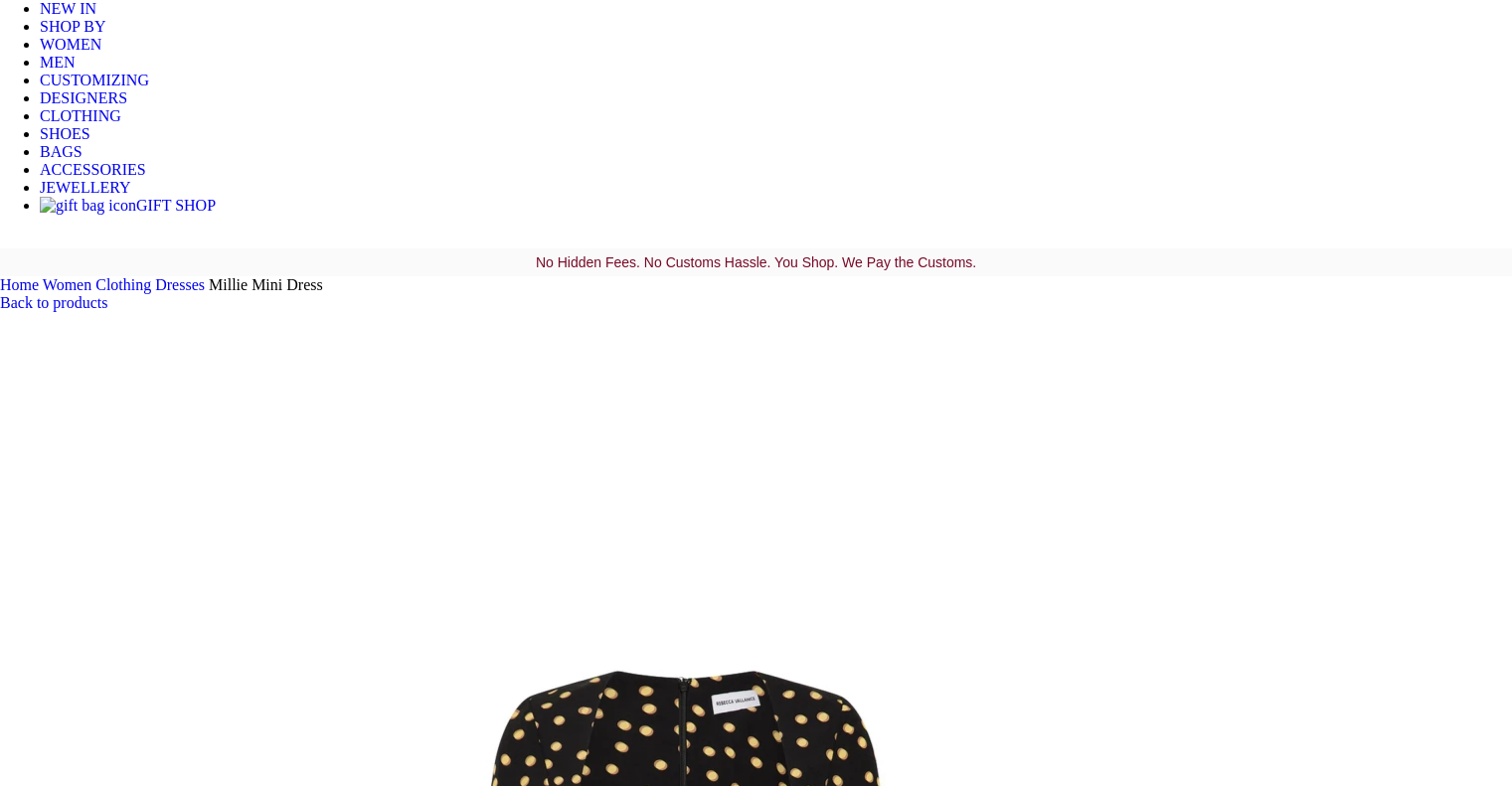 scroll, scrollTop: 410, scrollLeft: 0, axis: vertical 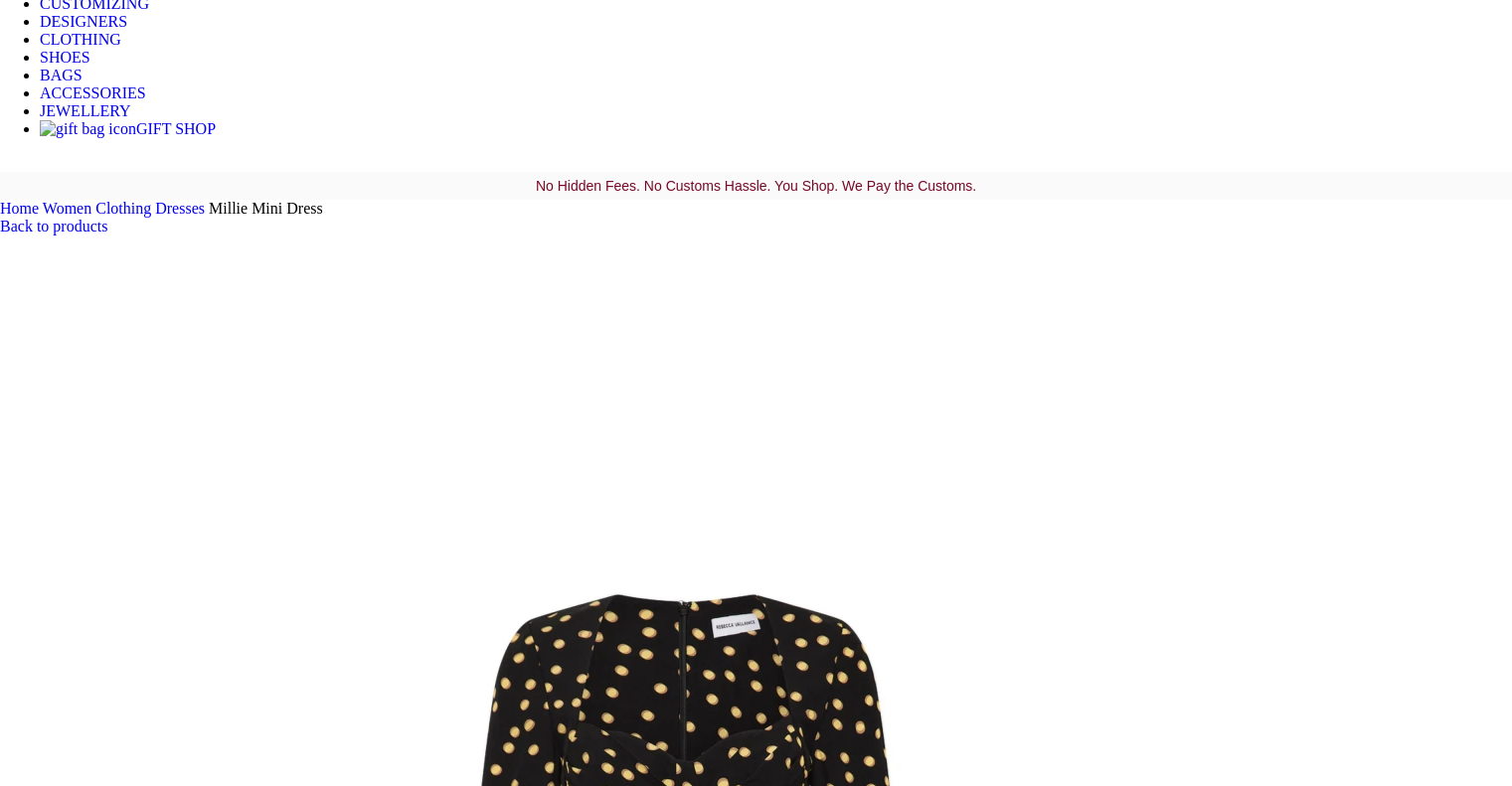 click at bounding box center (308, 7351) 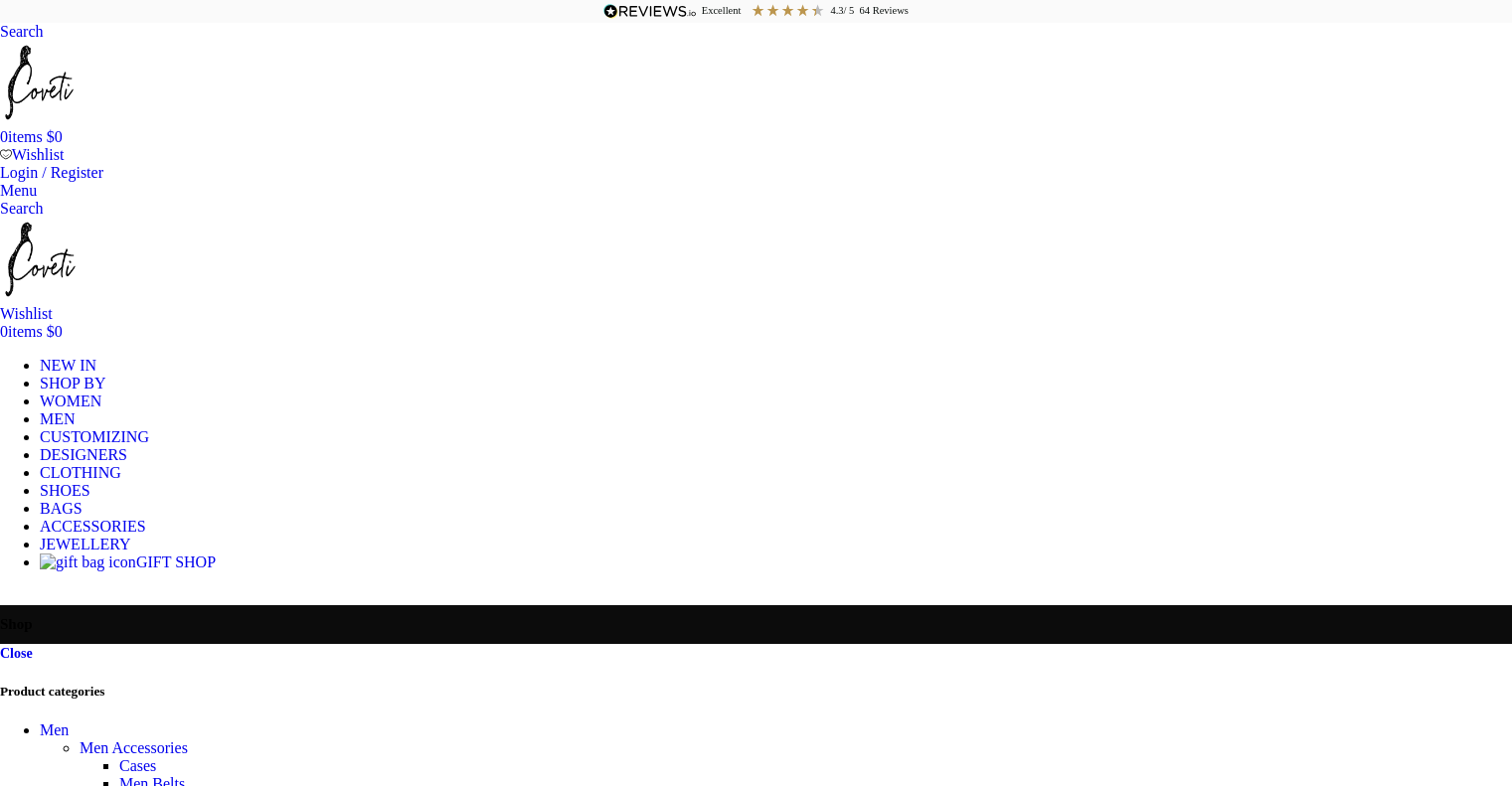 scroll, scrollTop: 3753, scrollLeft: 0, axis: vertical 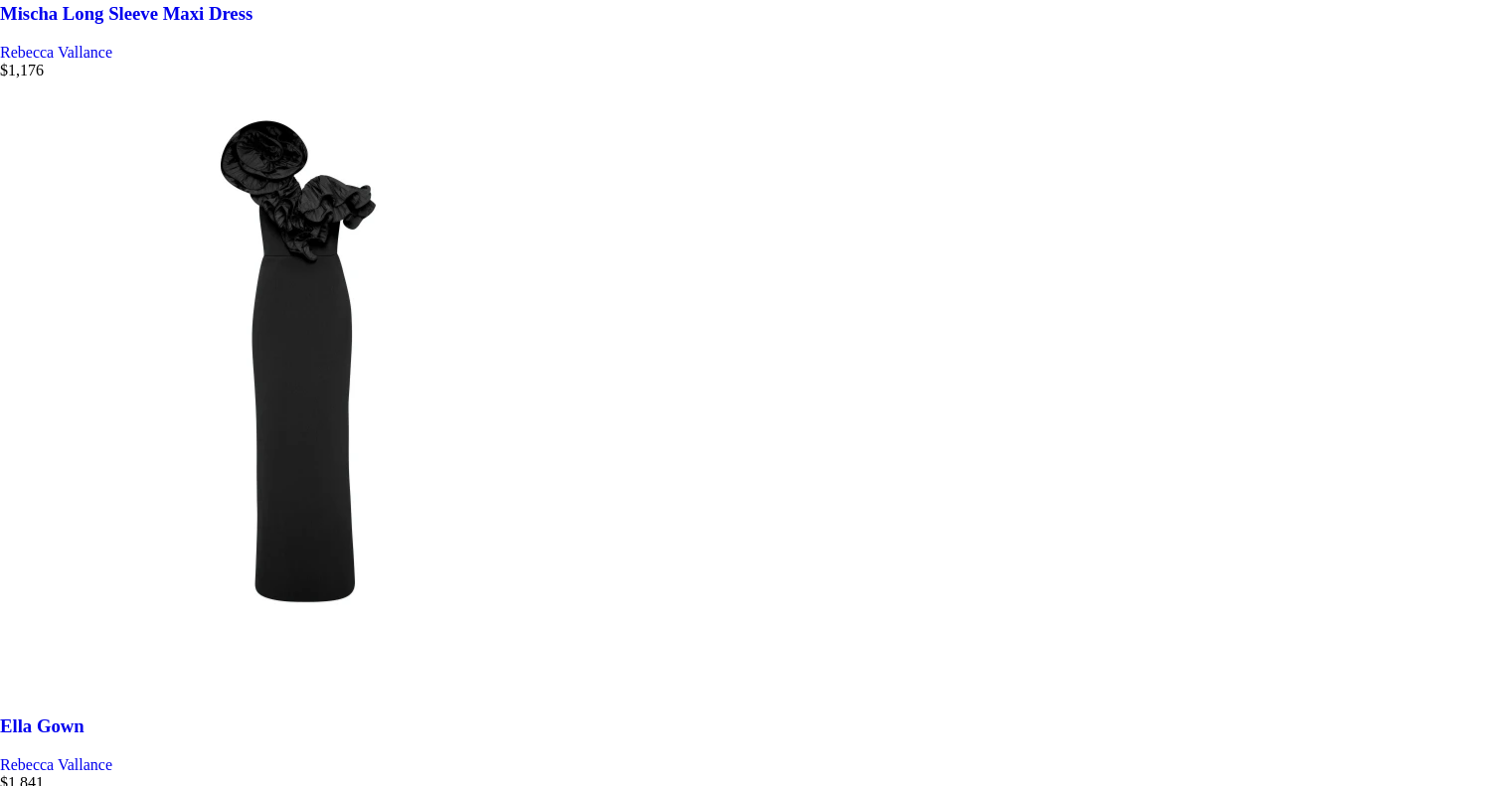 click on "2" at bounding box center [44, 33627] 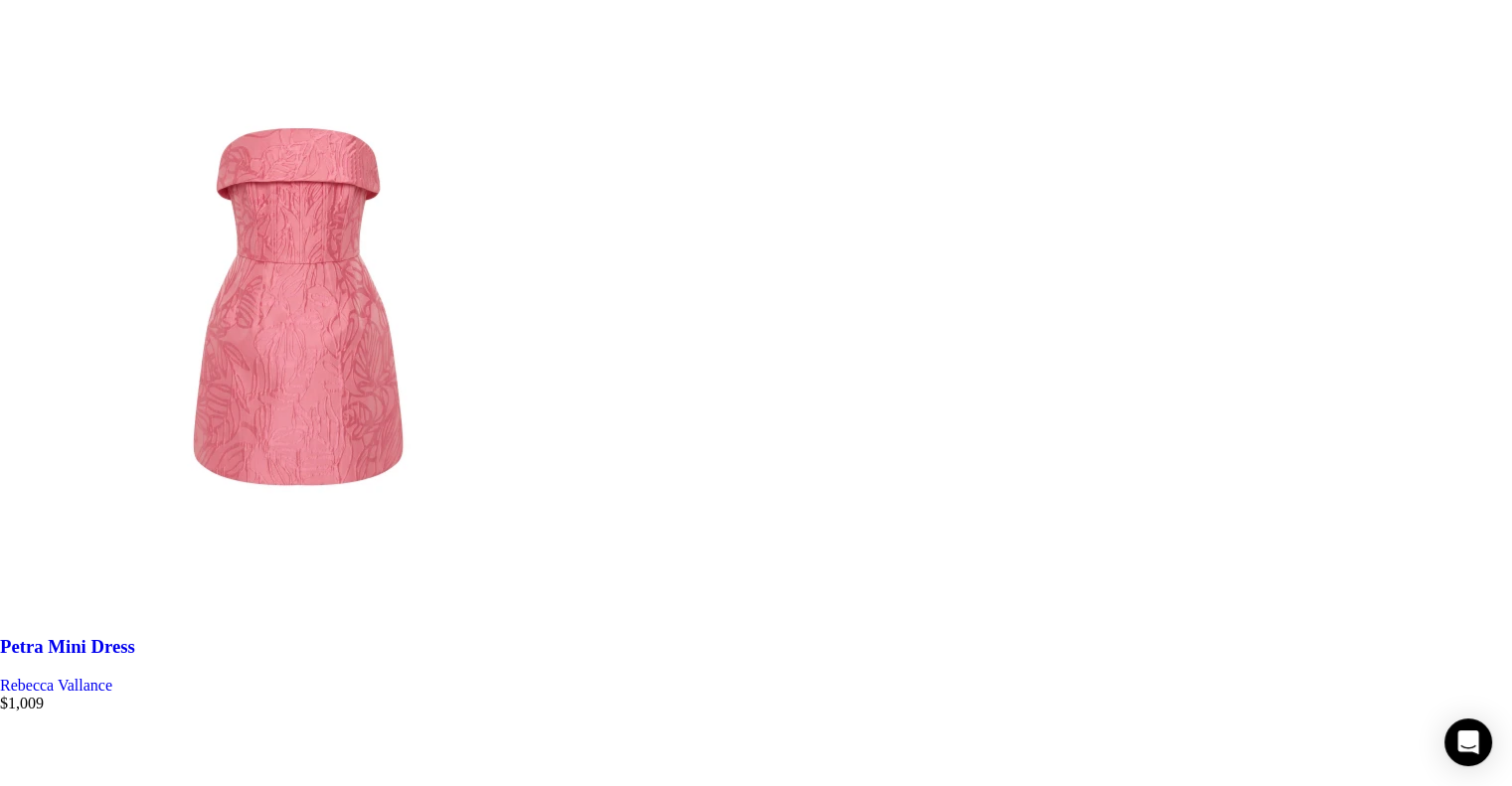 scroll, scrollTop: 6268, scrollLeft: 0, axis: vertical 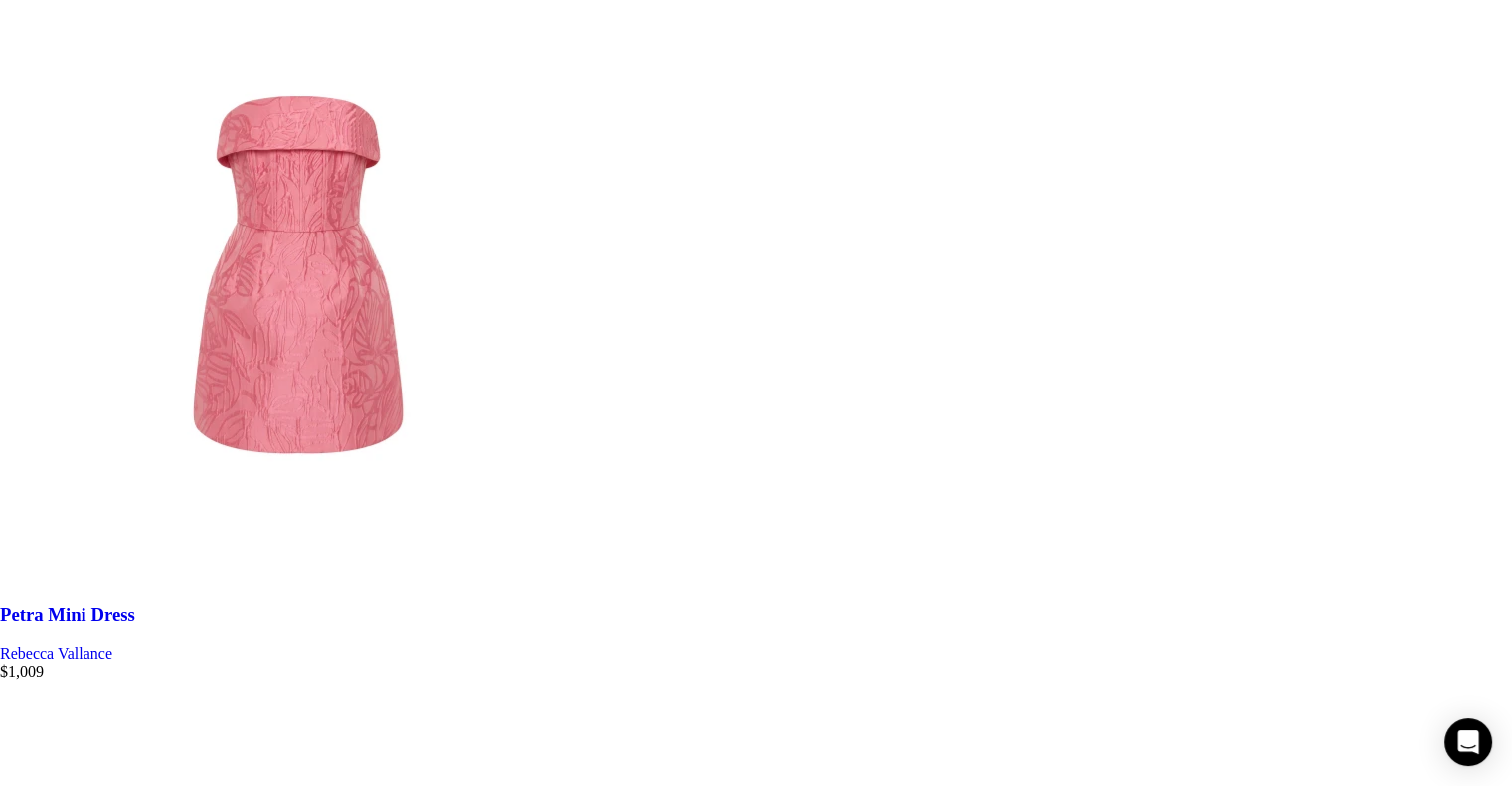 click on "3" at bounding box center (44, 33552) 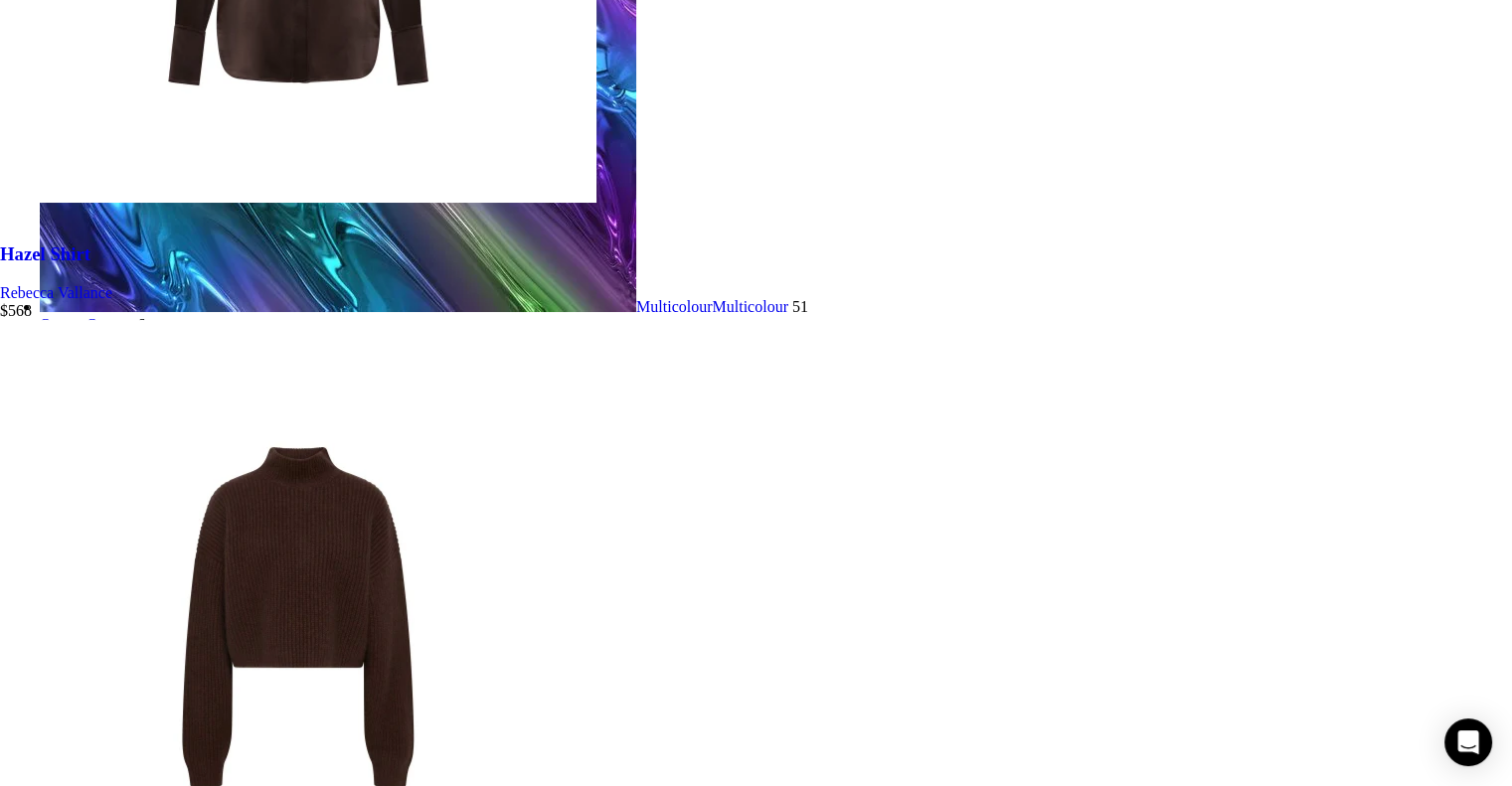 scroll, scrollTop: 6437, scrollLeft: 0, axis: vertical 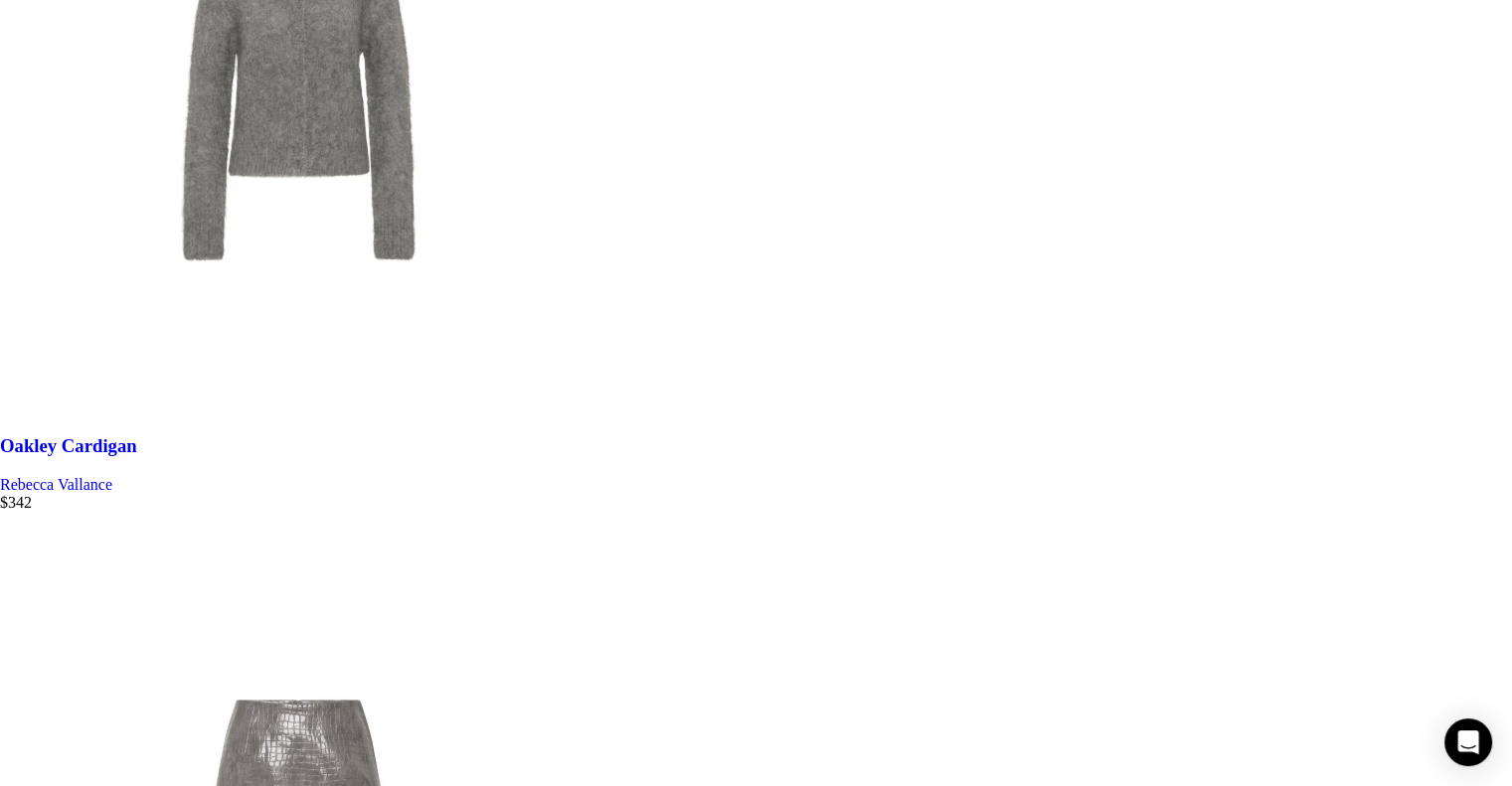 click on "4" at bounding box center [44, 33401] 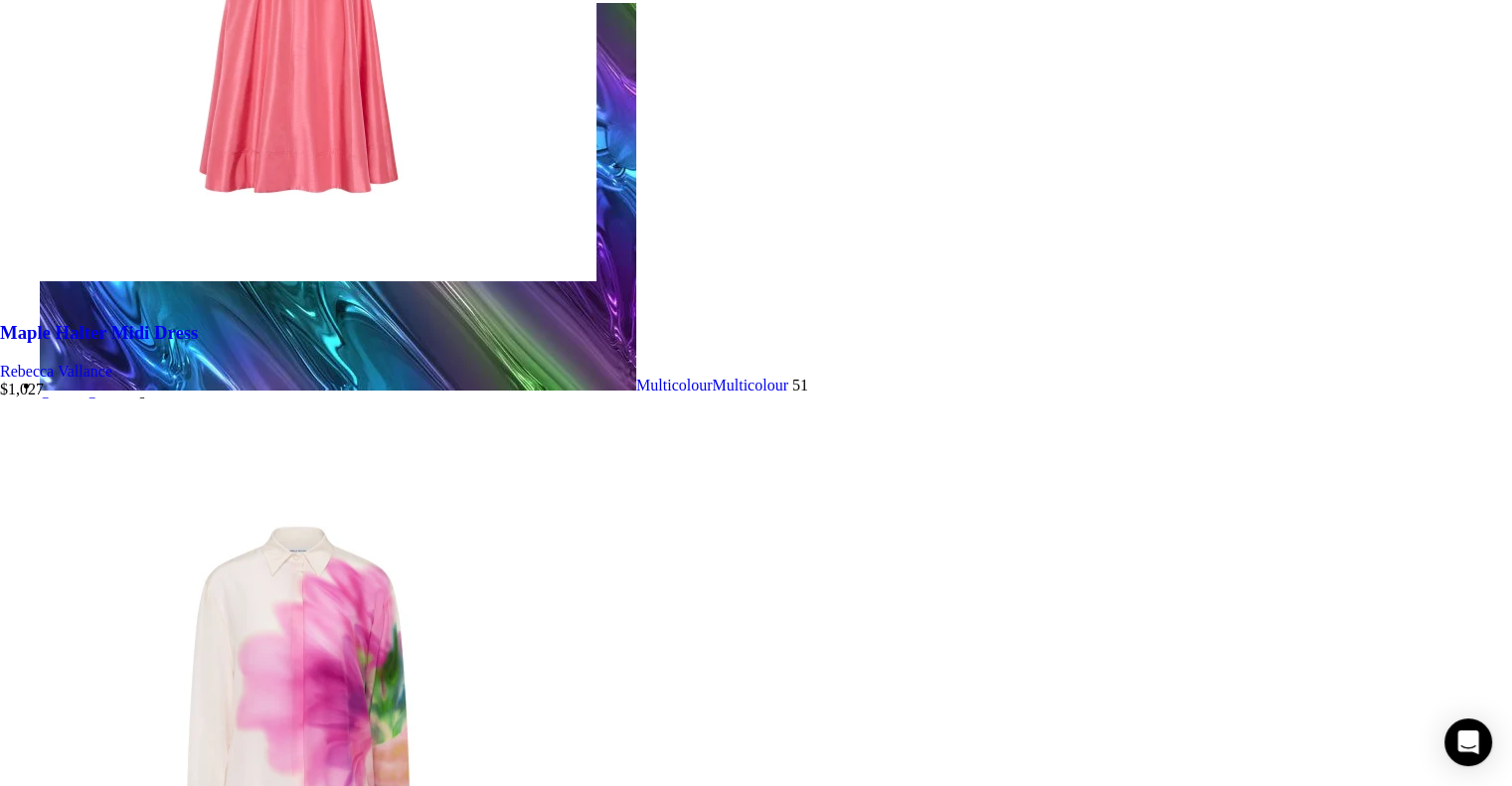scroll, scrollTop: 4404, scrollLeft: 0, axis: vertical 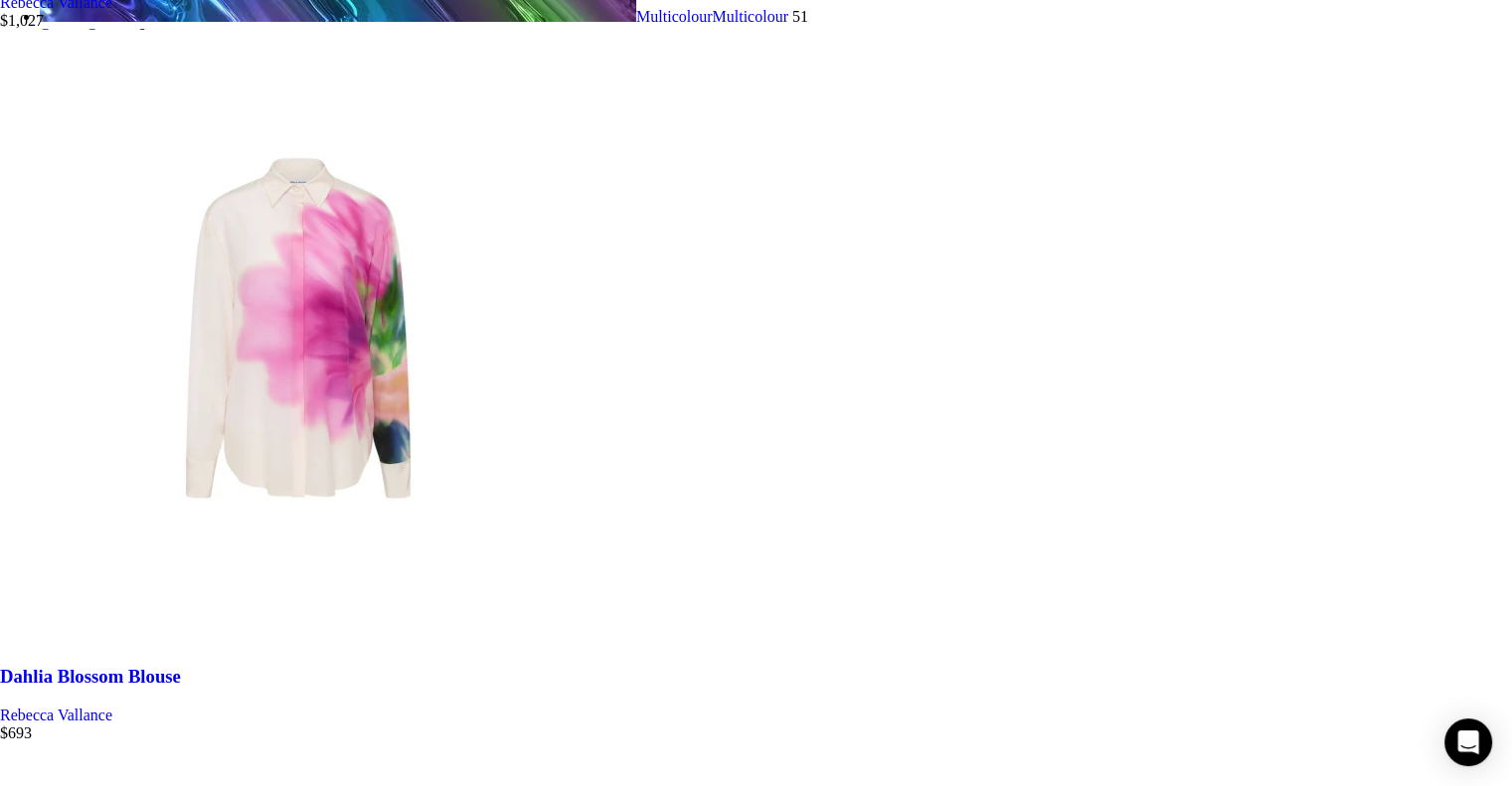 click on "Starlight Mini Dress" at bounding box center [81, 27053] 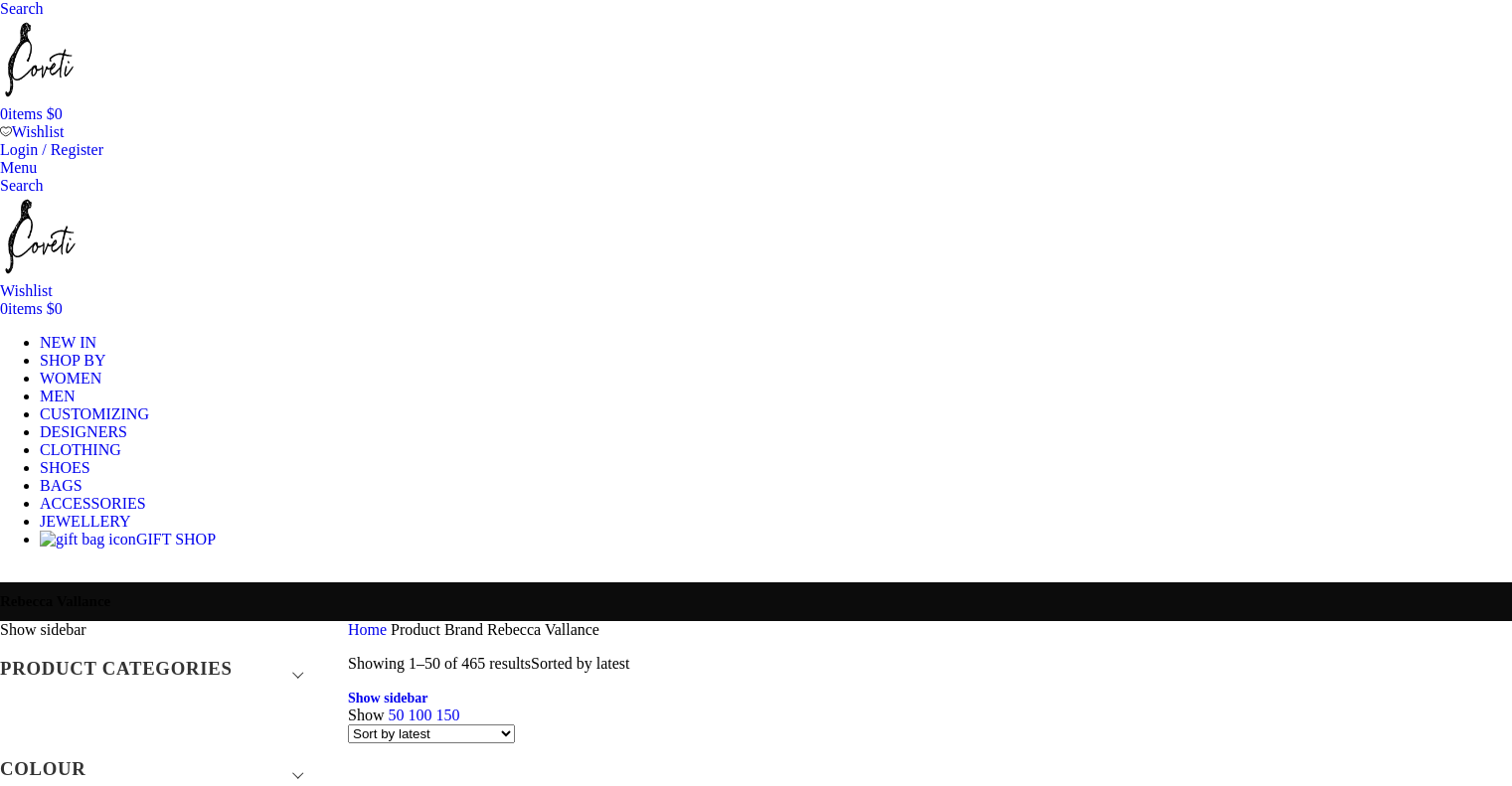 scroll, scrollTop: 0, scrollLeft: 0, axis: both 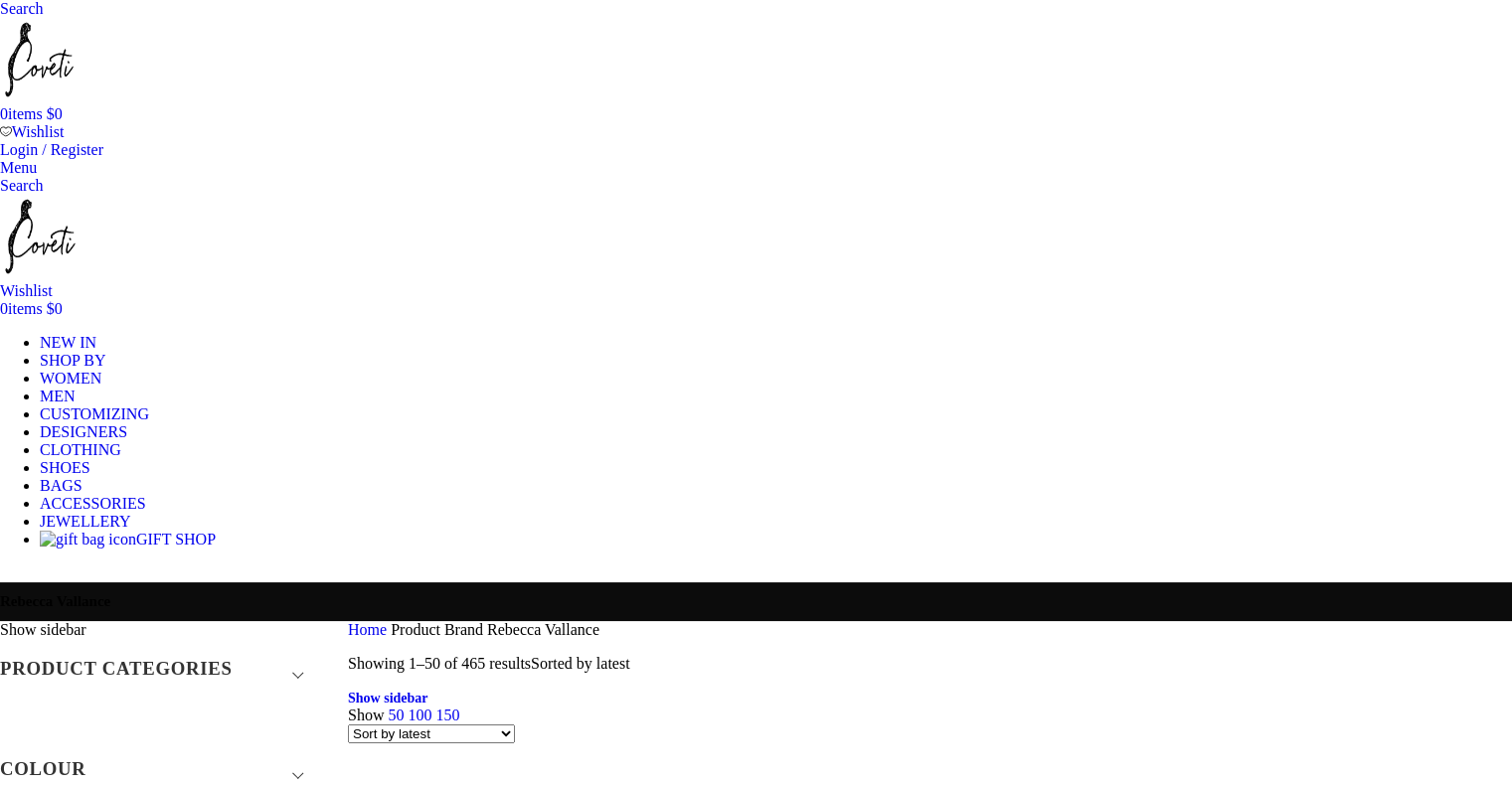 click at bounding box center [0, 8] 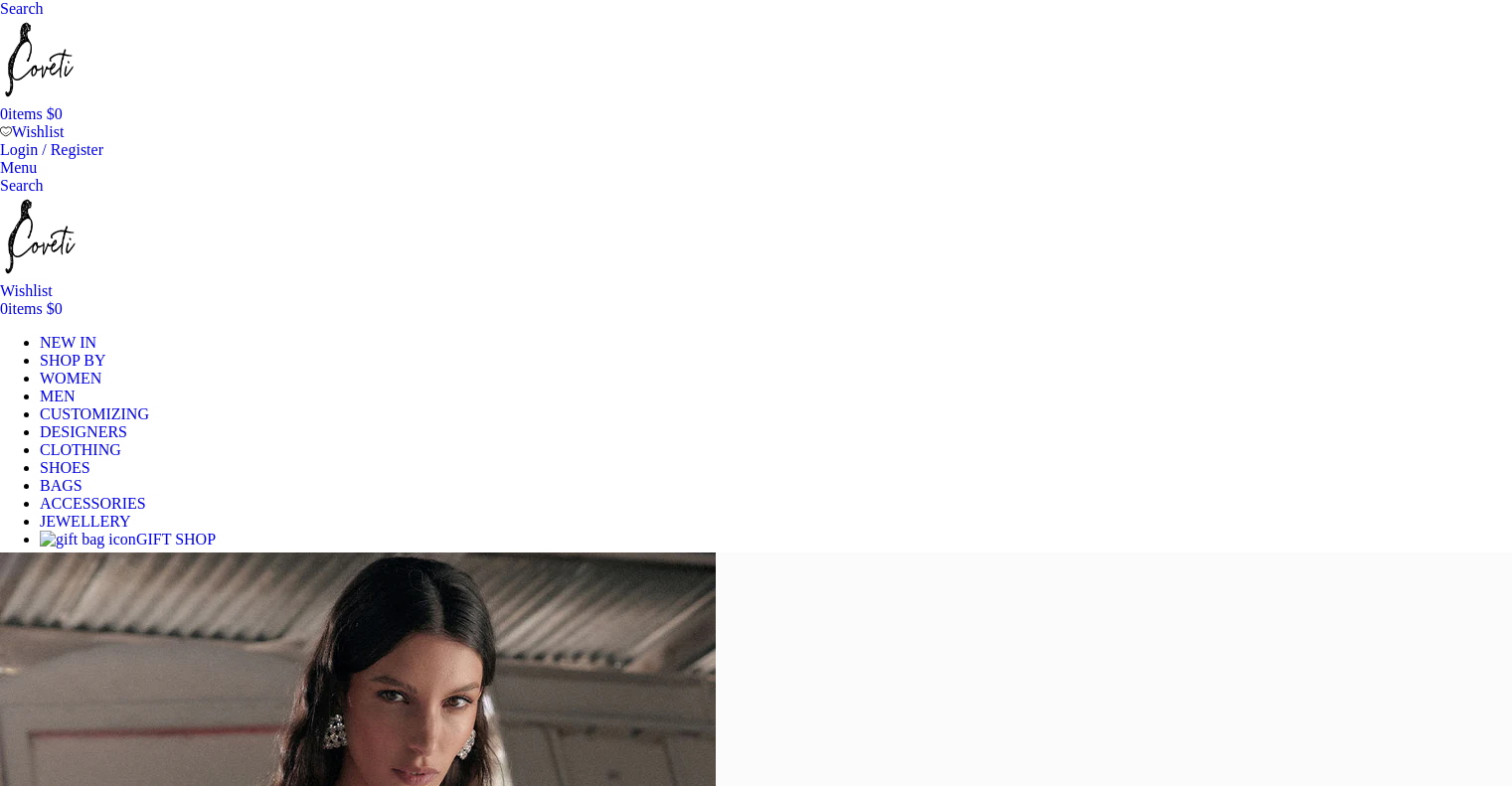 scroll, scrollTop: 0, scrollLeft: 0, axis: both 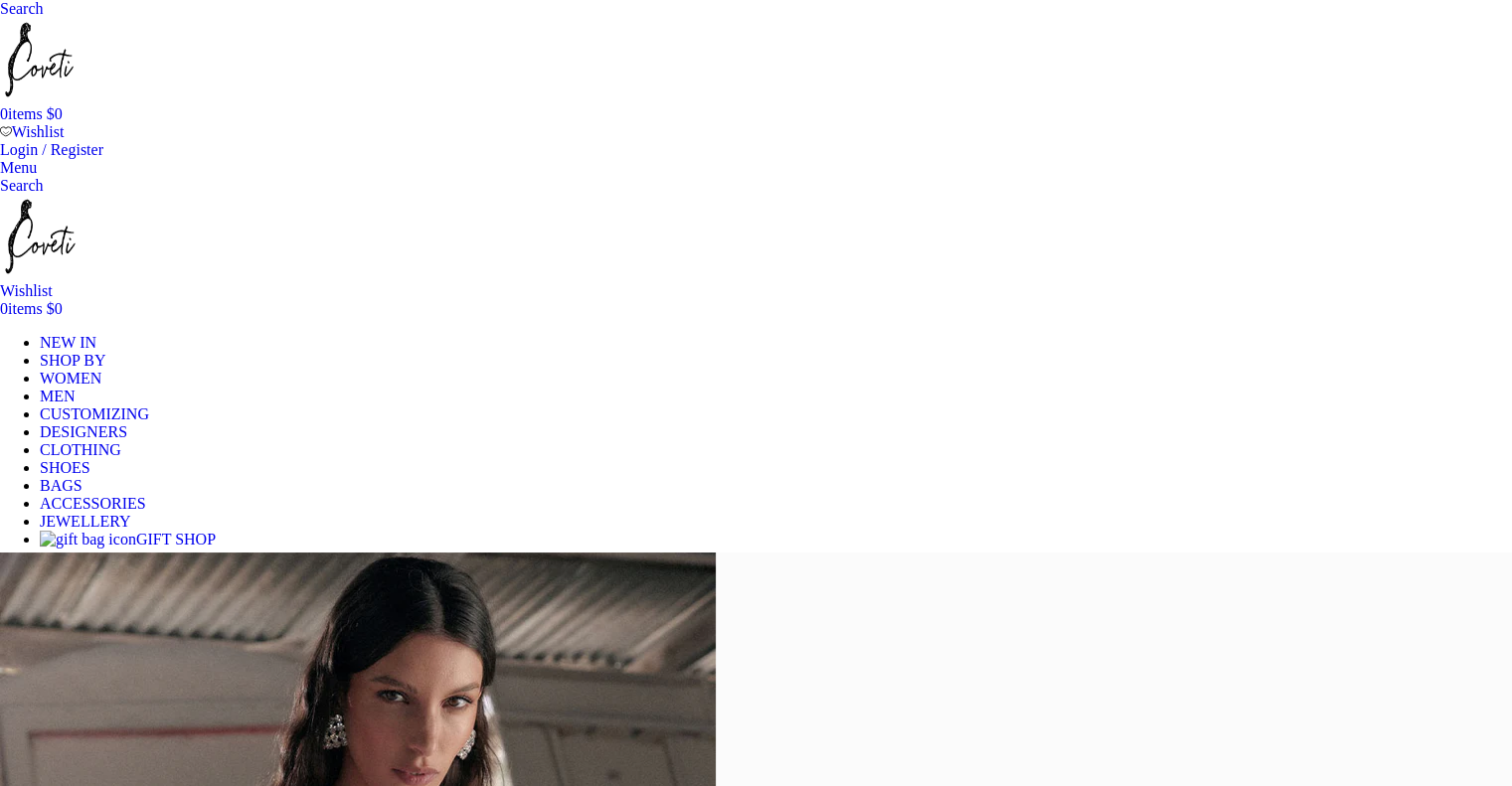 click on "Search" at bounding box center (22, 8) 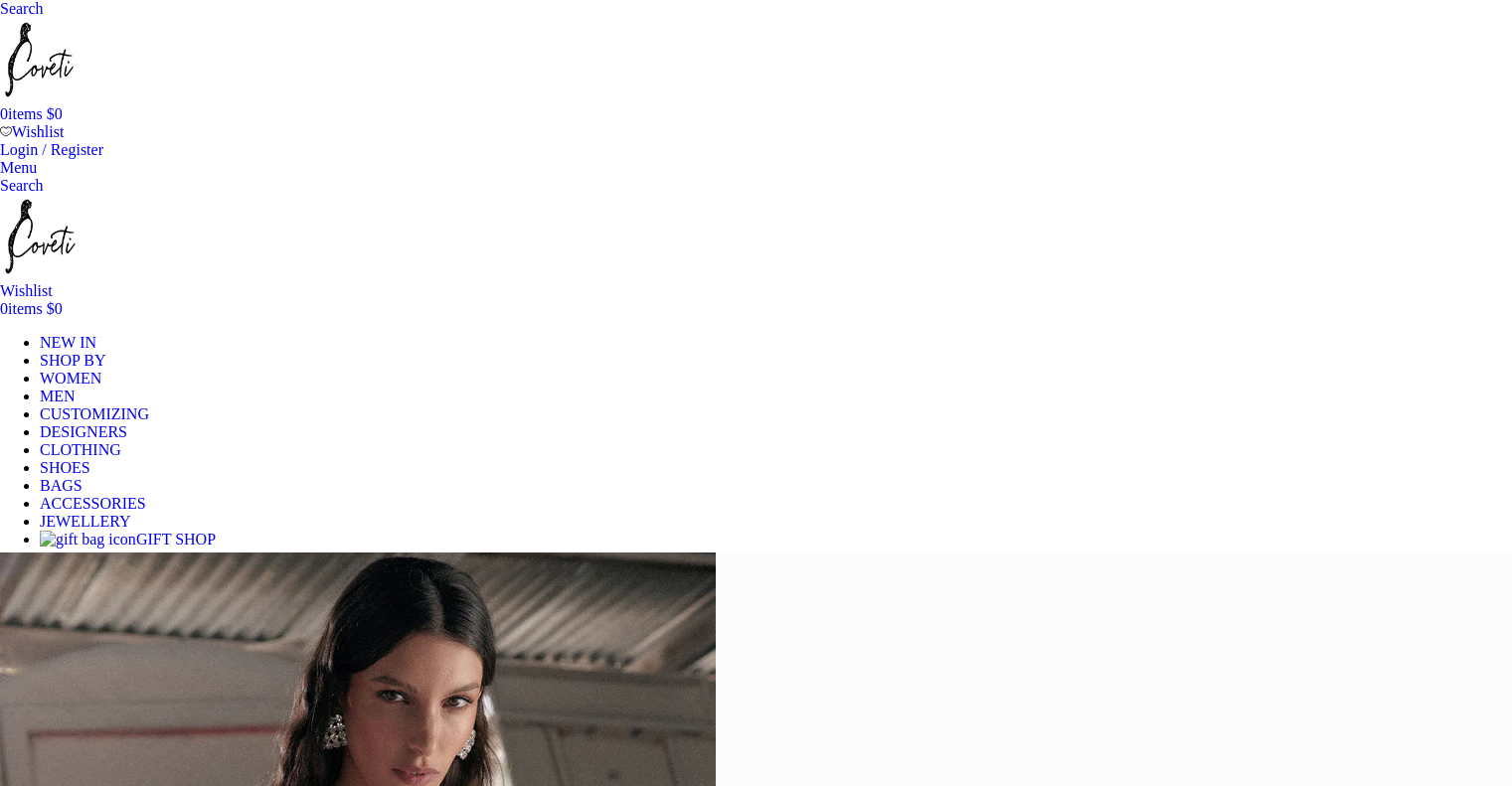 scroll, scrollTop: 0, scrollLeft: 0, axis: both 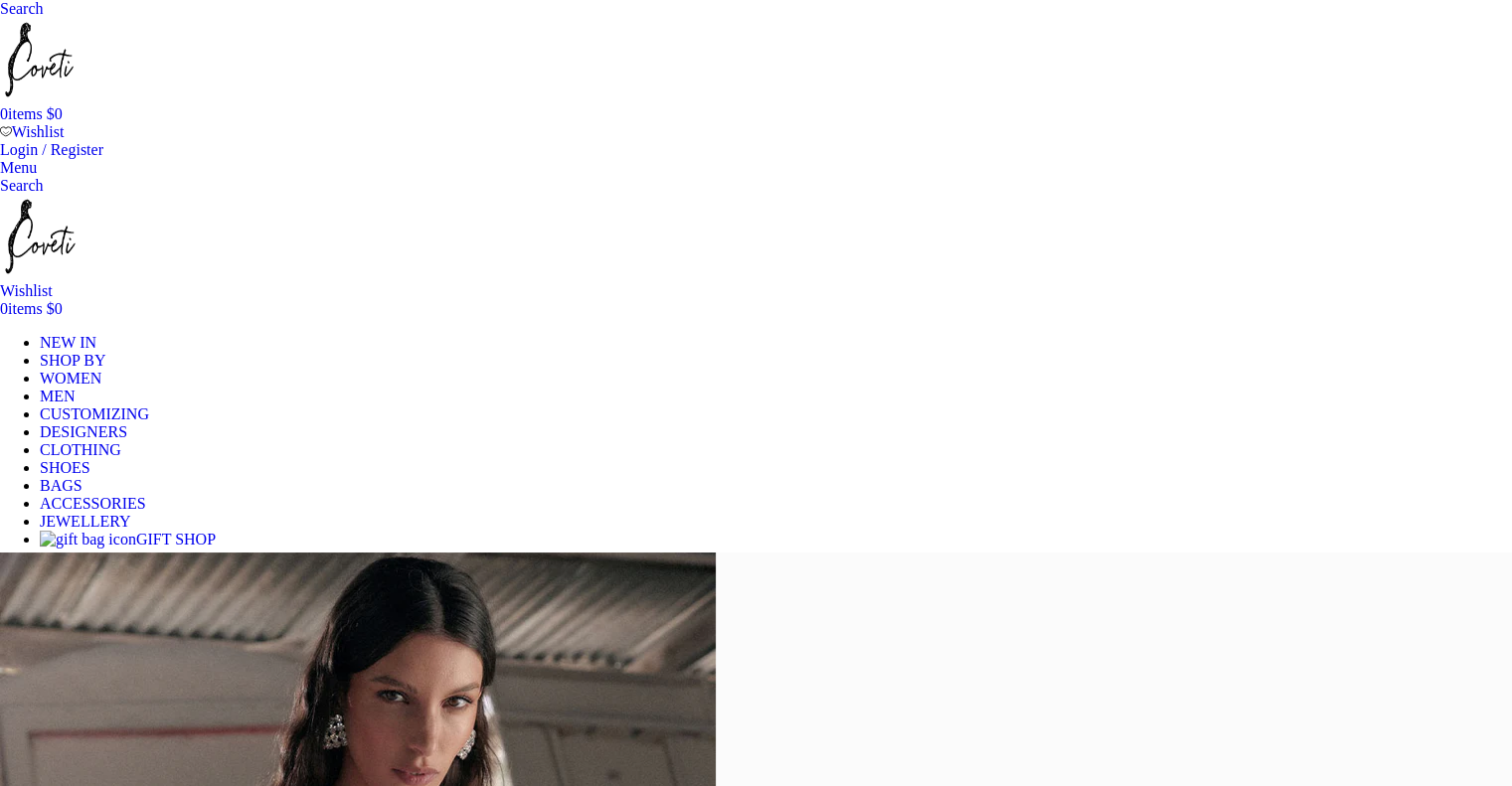click on "DESIGNERS" at bounding box center (84, 431) 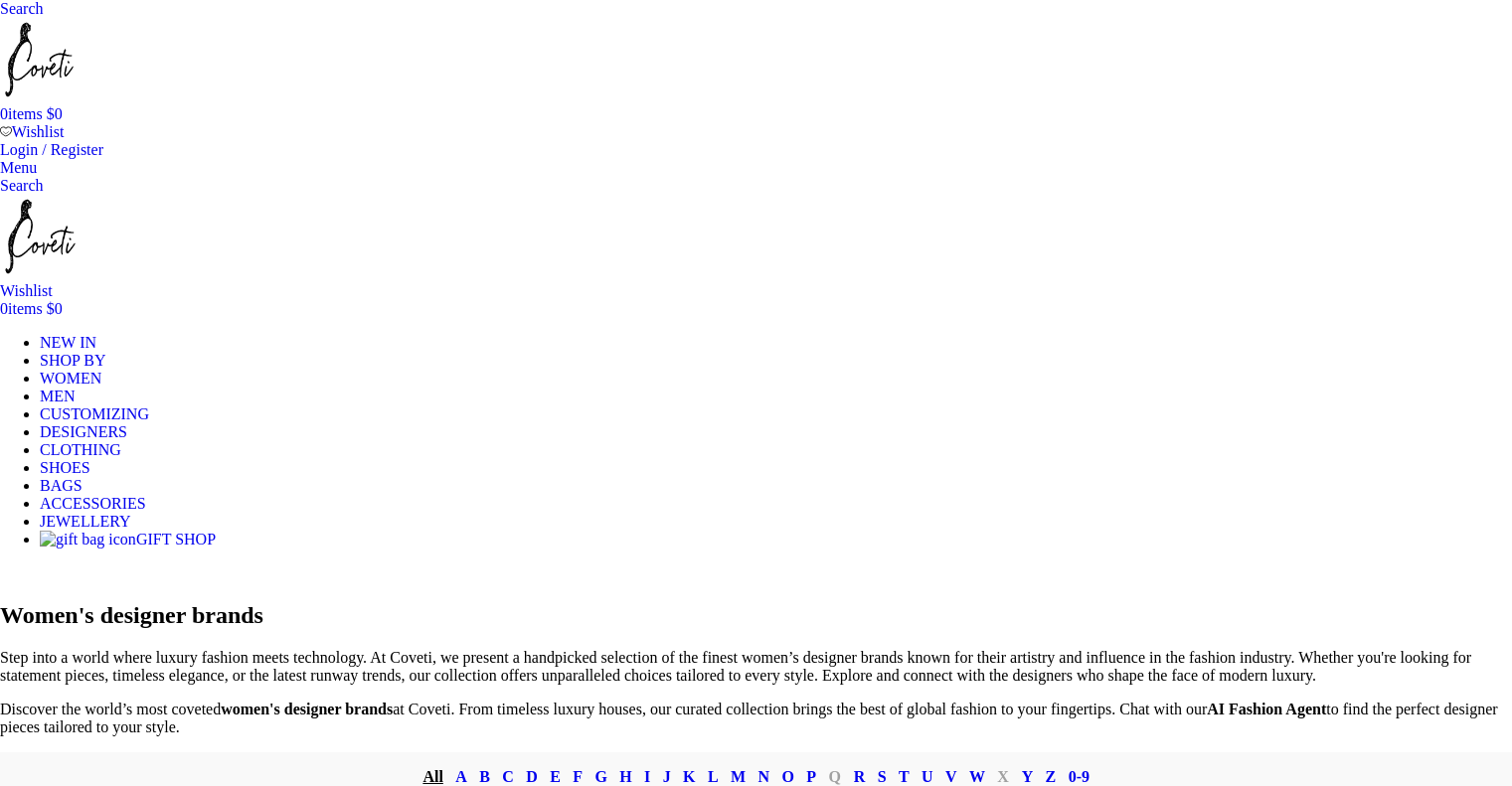 scroll, scrollTop: 0, scrollLeft: 0, axis: both 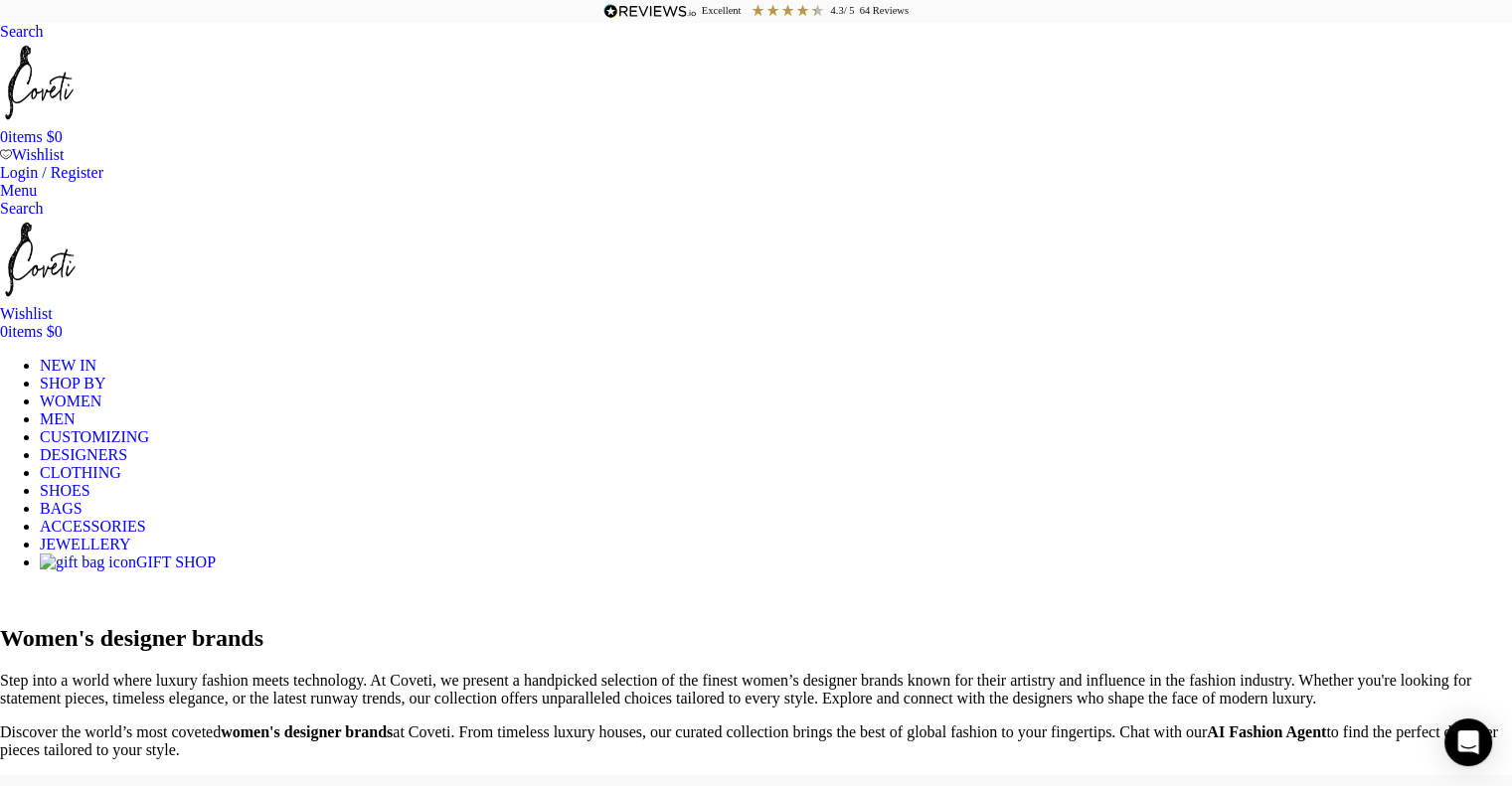 click on "Rebecca Vallance" at bounding box center (1205, 843) 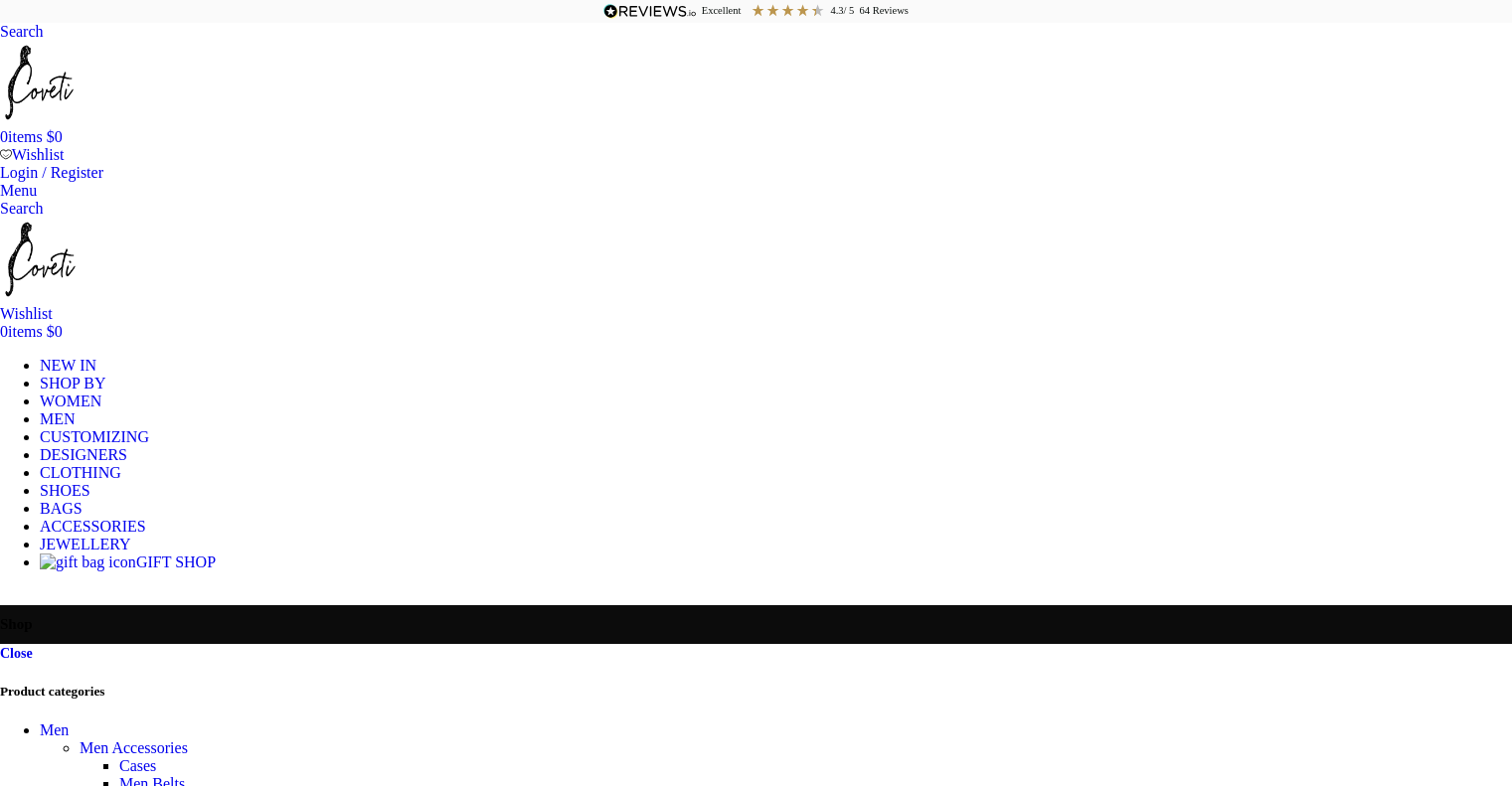 scroll, scrollTop: 0, scrollLeft: 0, axis: both 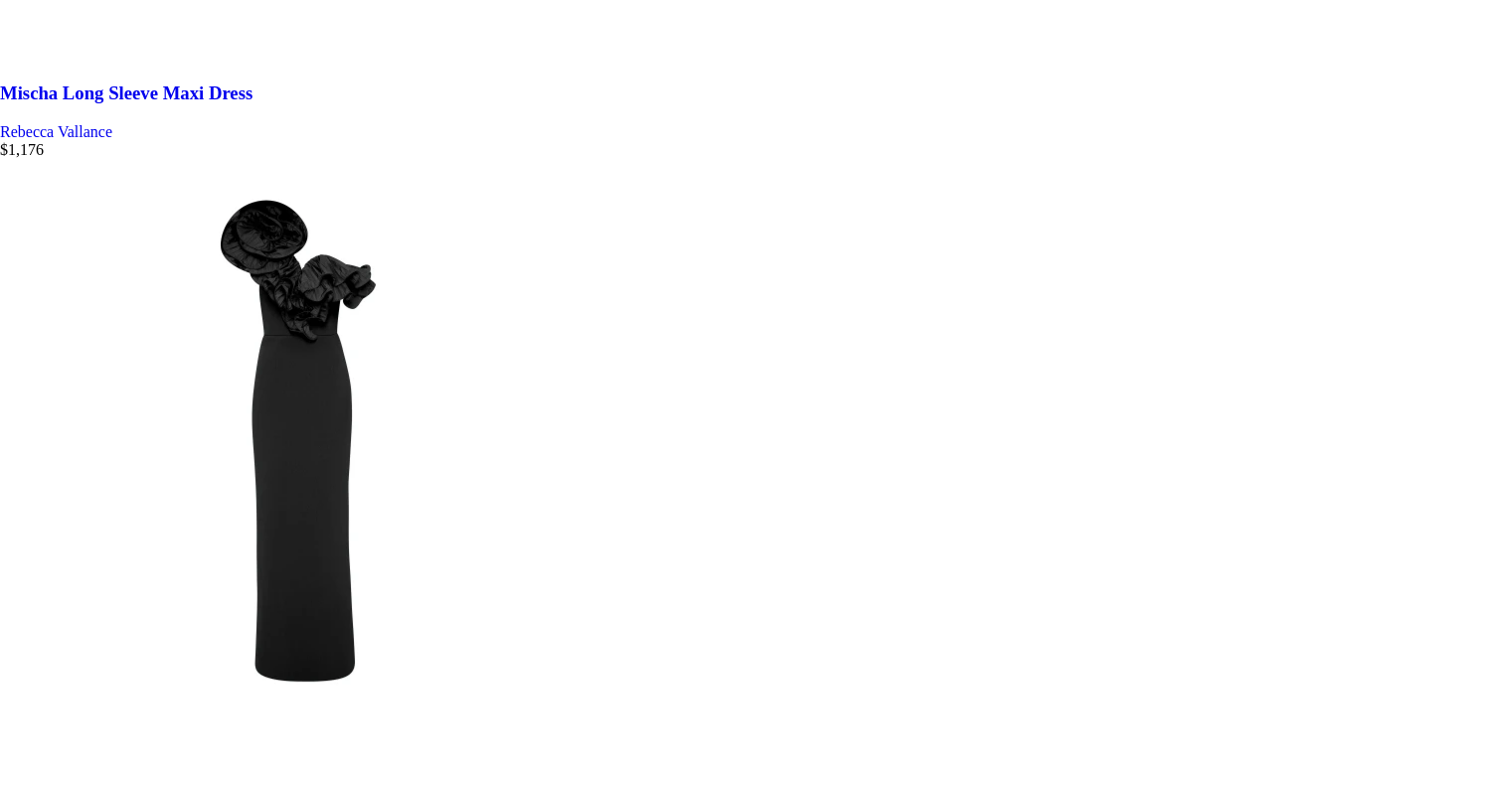 click on "4" at bounding box center [44, 33742] 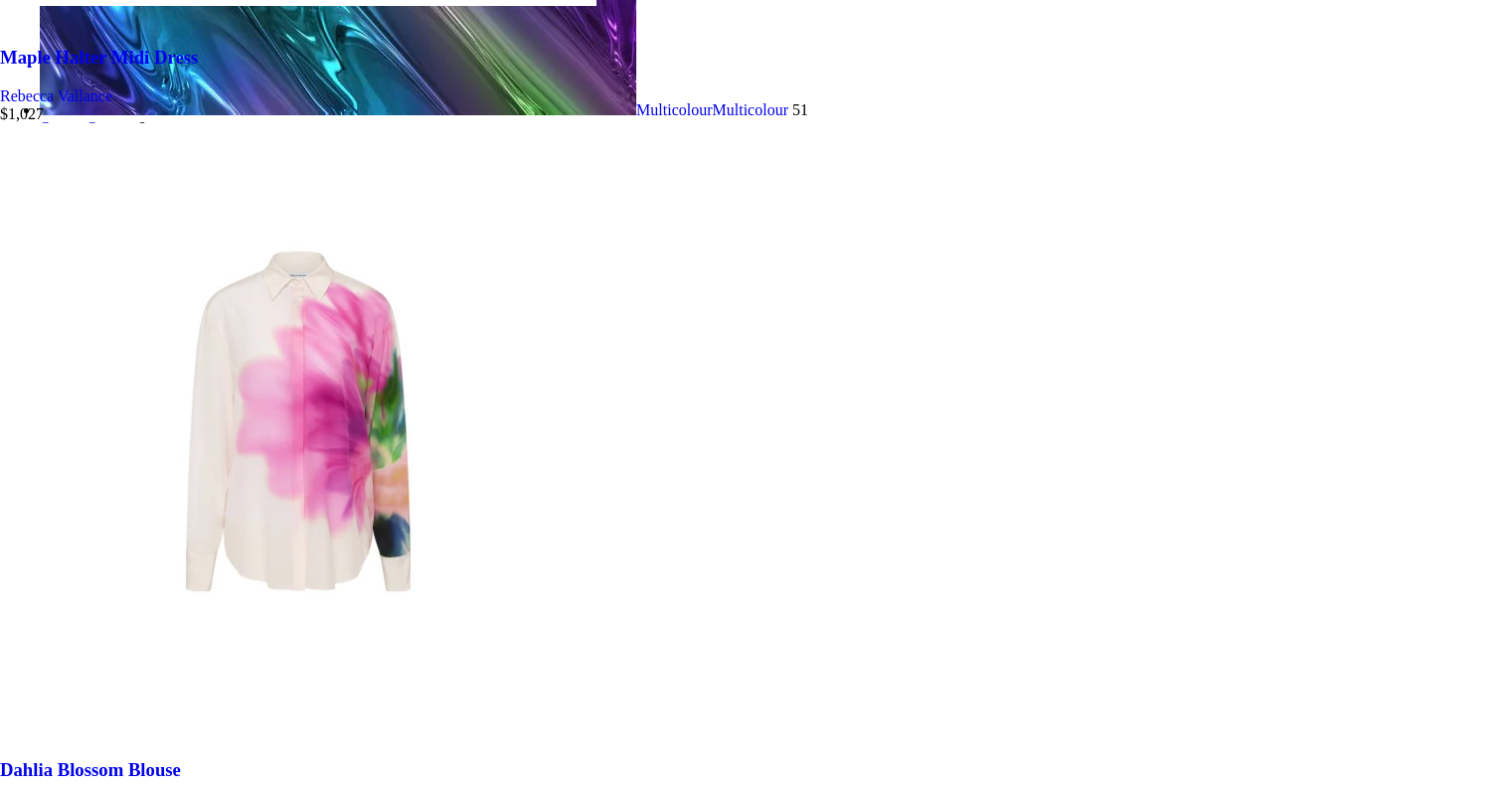 scroll, scrollTop: 4712, scrollLeft: 0, axis: vertical 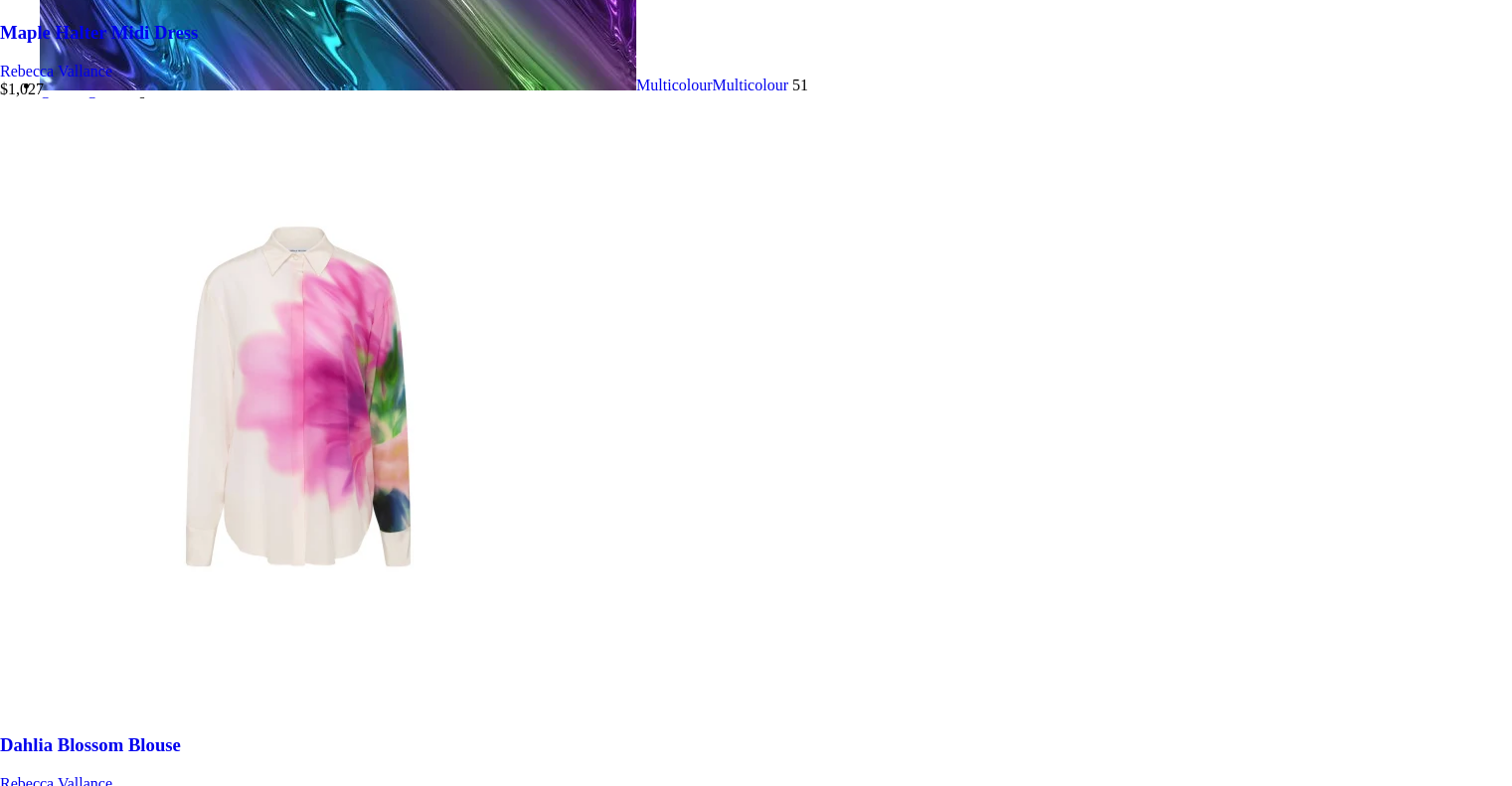 click on "Starlight Mini Dress" at bounding box center (81, 27121) 